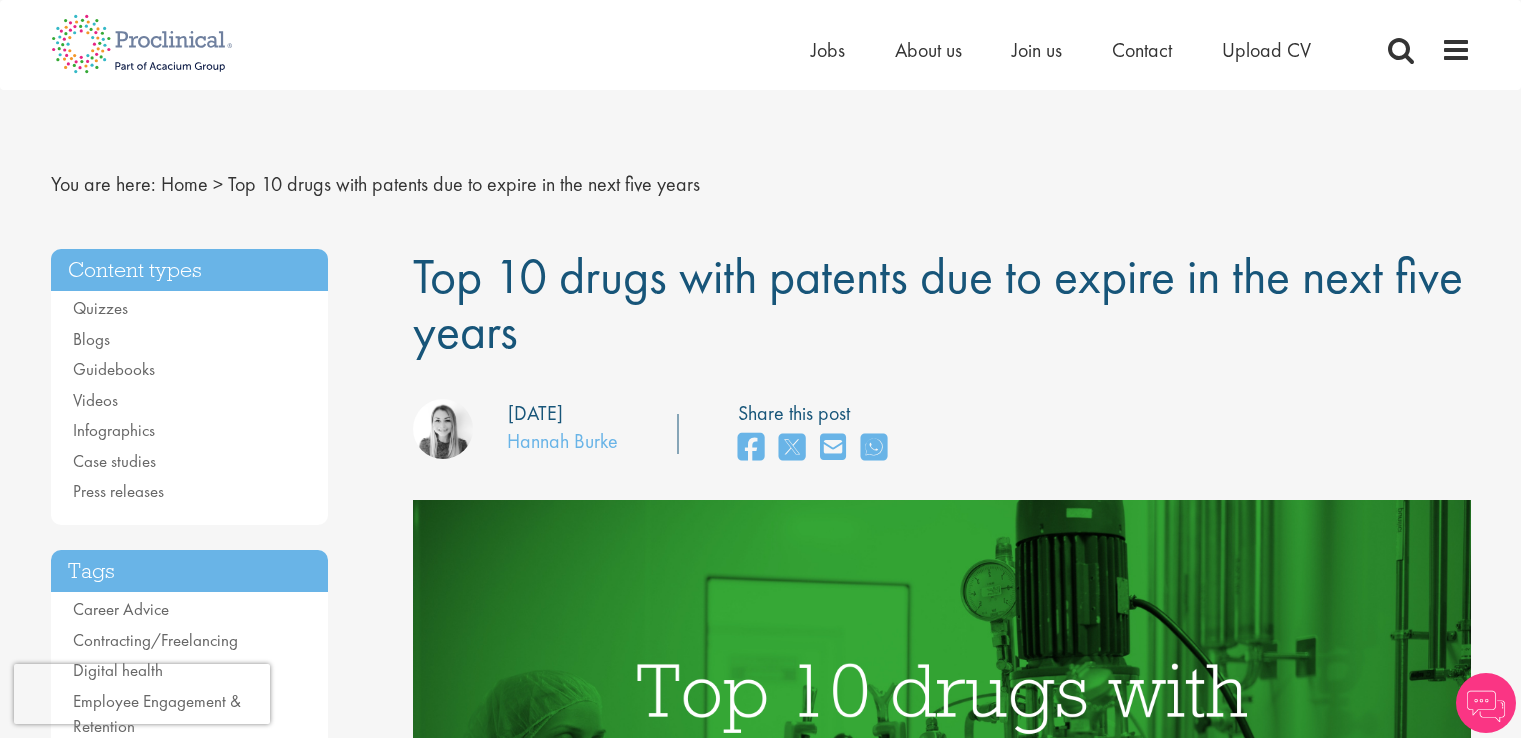 scroll, scrollTop: 0, scrollLeft: 0, axis: both 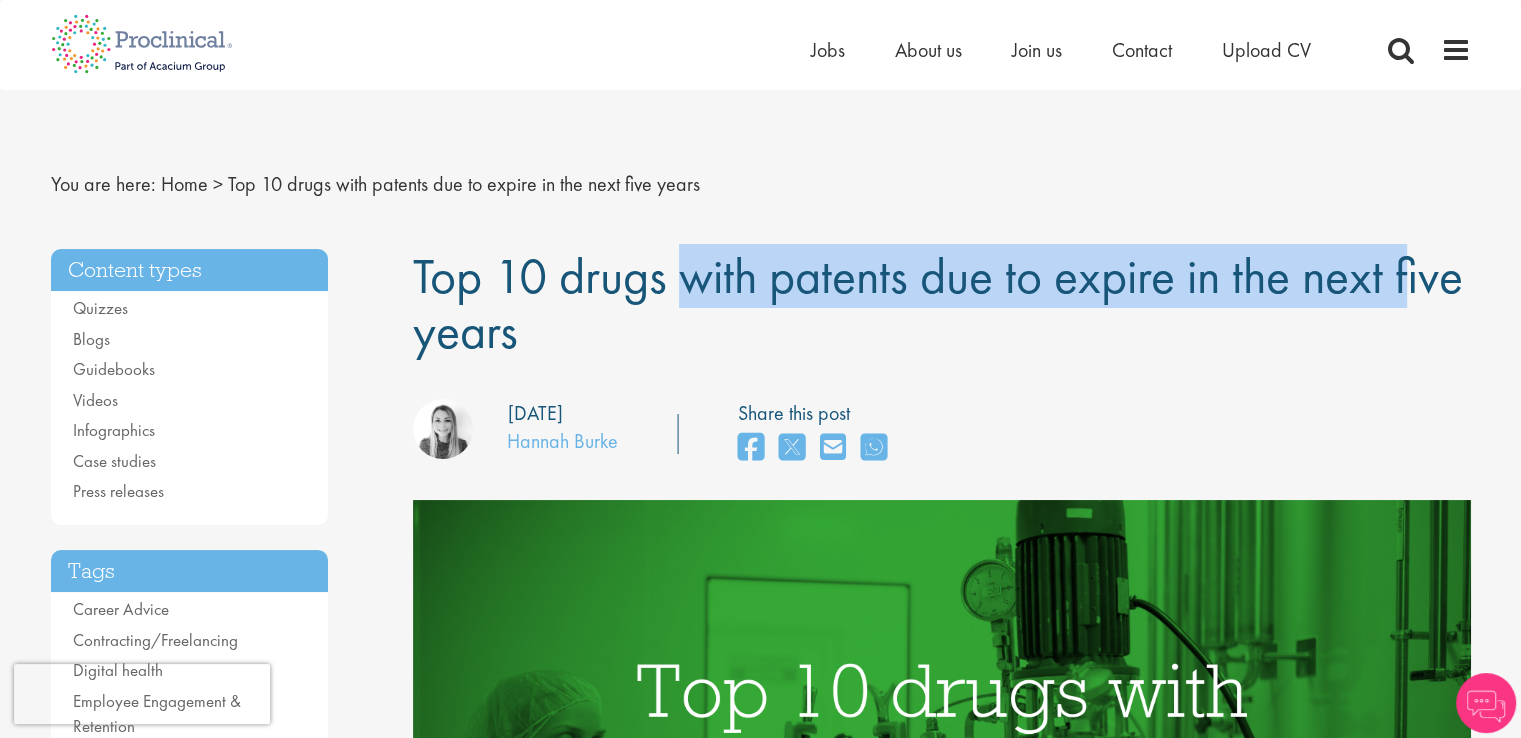 click on "Top 10 drugs with patents due to expire in the next five years" at bounding box center (938, 303) 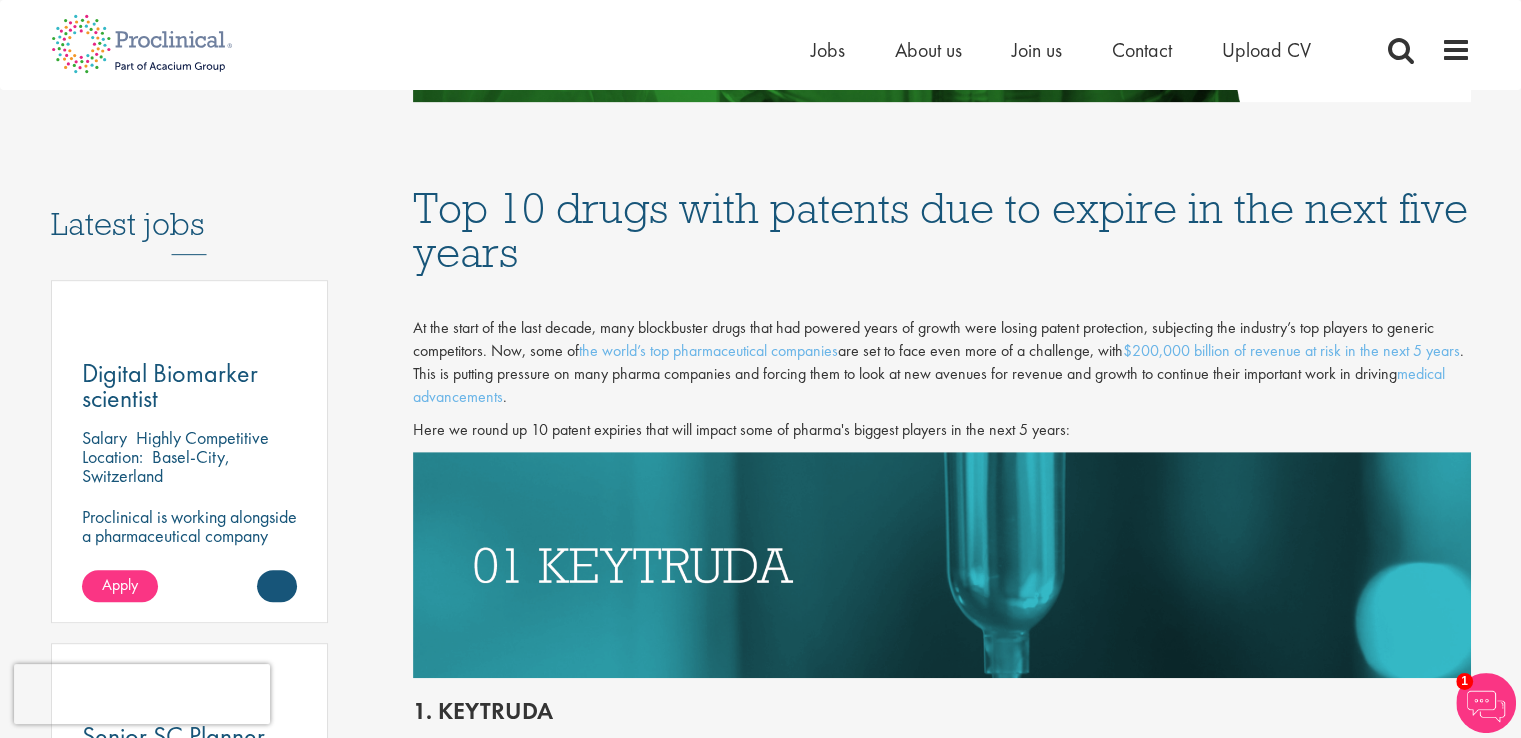 scroll, scrollTop: 1000, scrollLeft: 0, axis: vertical 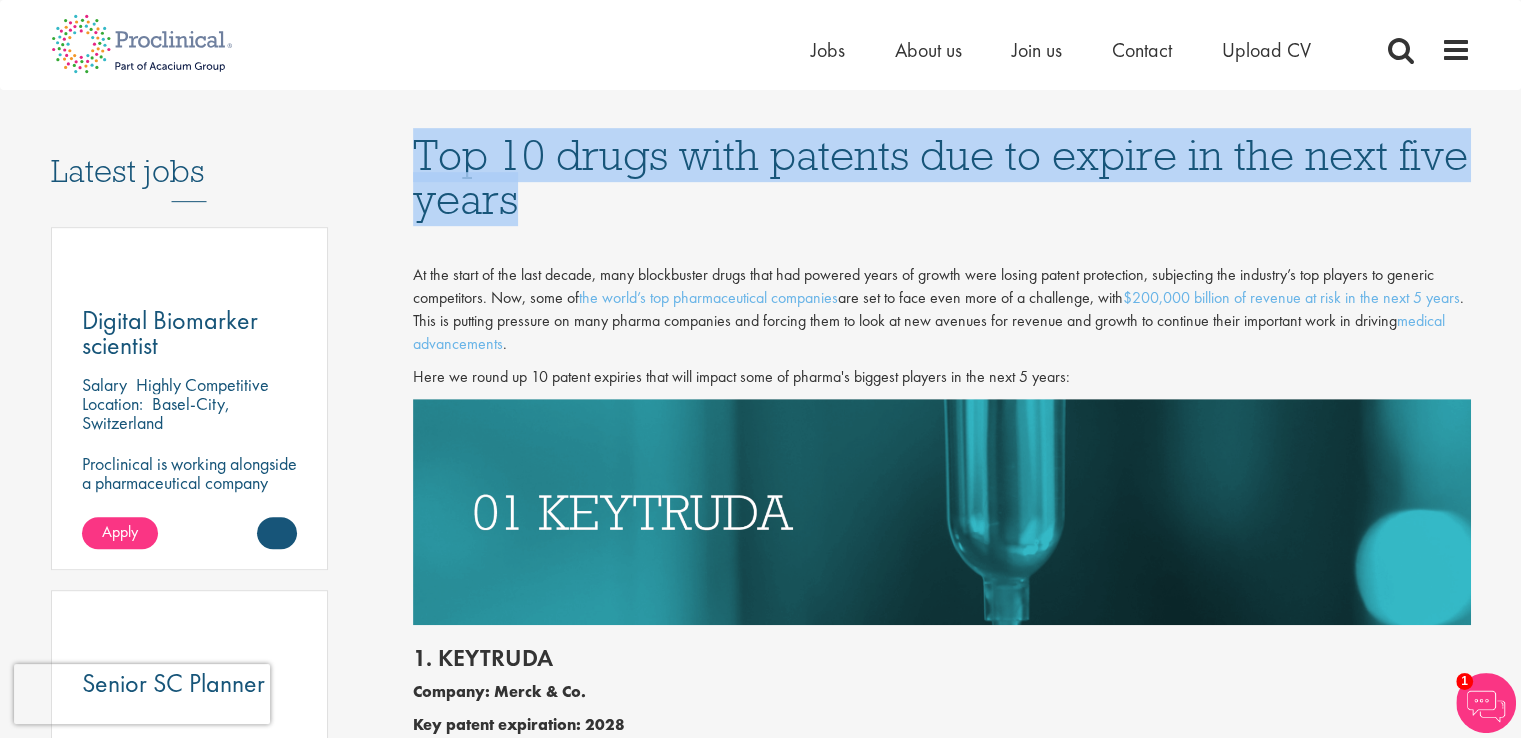 drag, startPoint x: 404, startPoint y: 165, endPoint x: 992, endPoint y: 181, distance: 588.21765 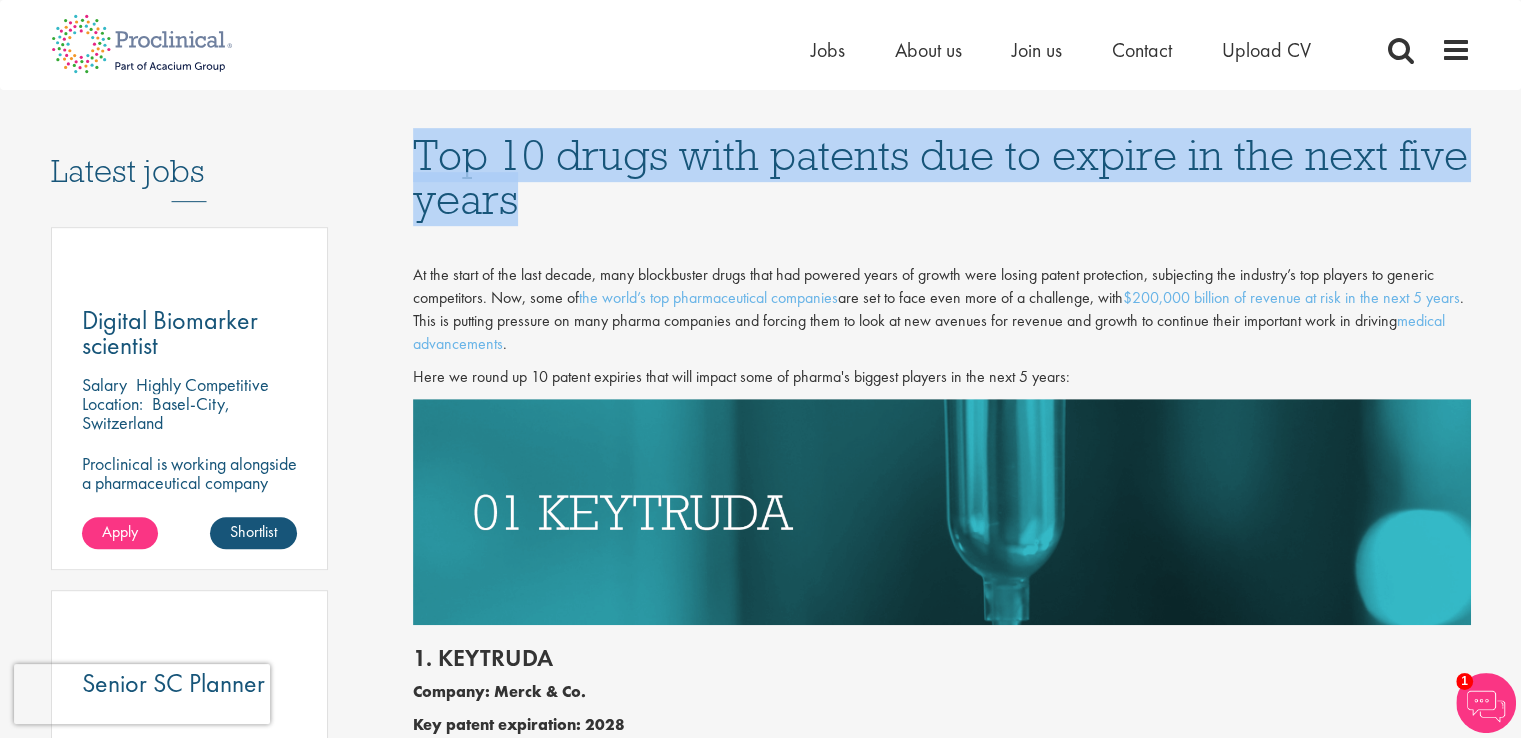 click on "Top 10 drugs with patents due to expire in the next five years" at bounding box center (942, 177) 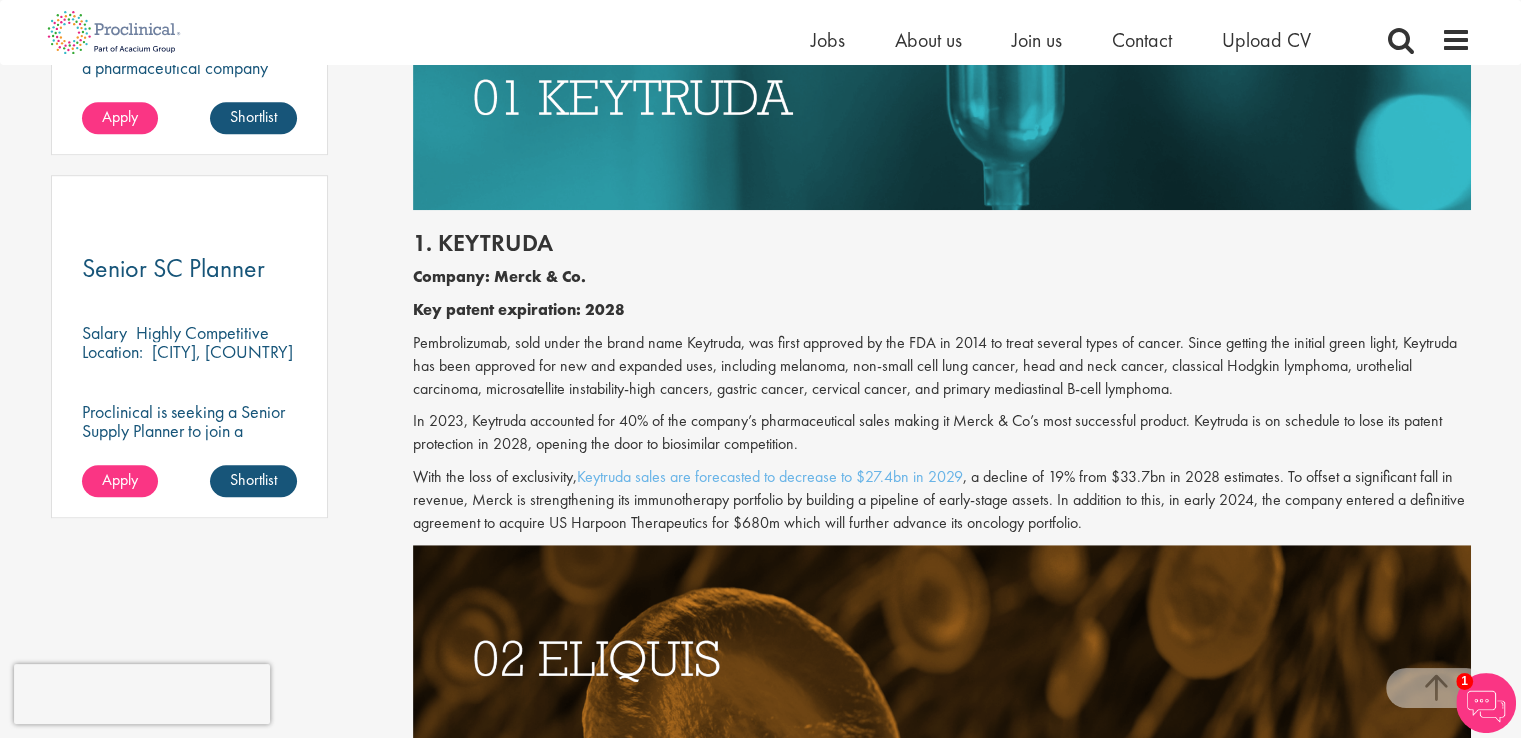 scroll, scrollTop: 1400, scrollLeft: 0, axis: vertical 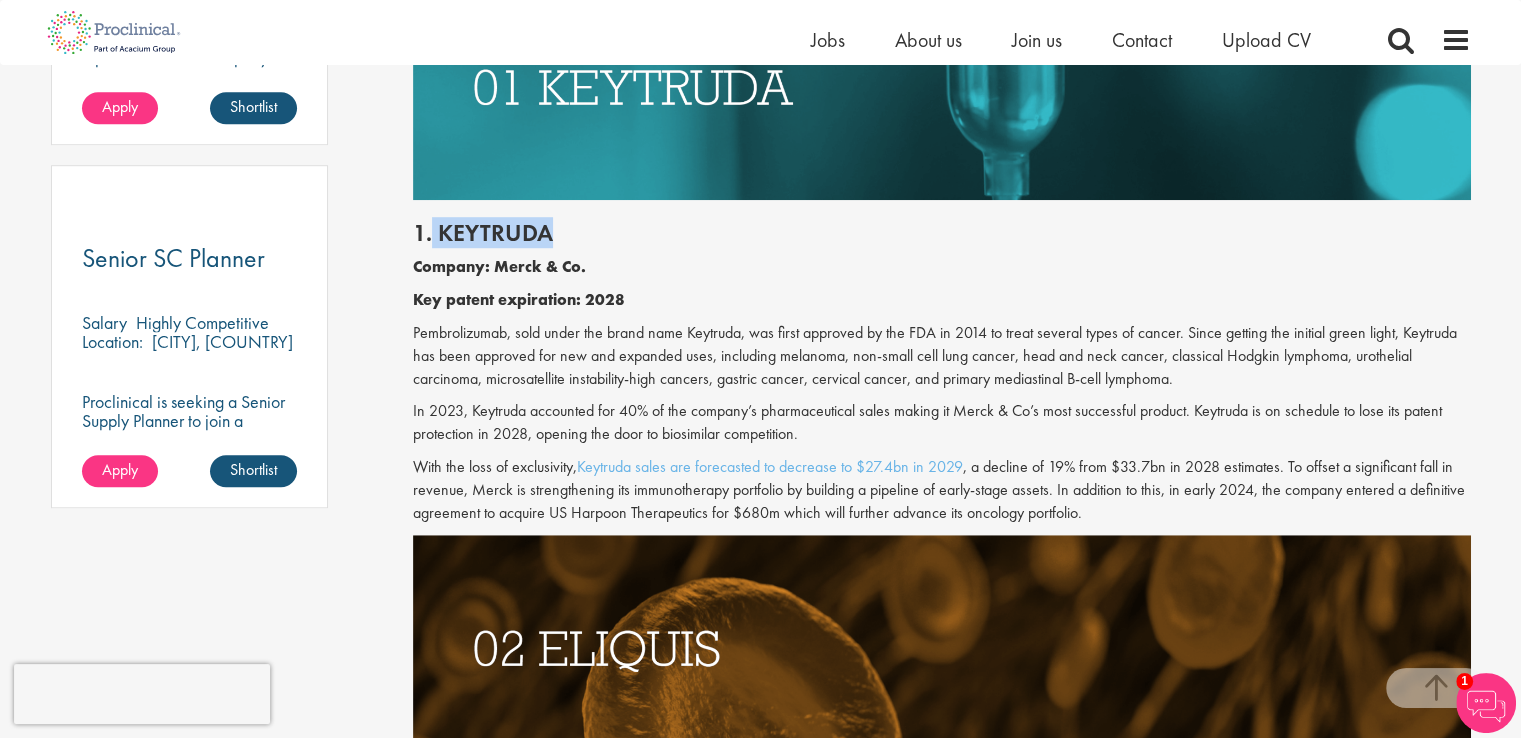 drag, startPoint x: 430, startPoint y: 237, endPoint x: 585, endPoint y: 238, distance: 155.00322 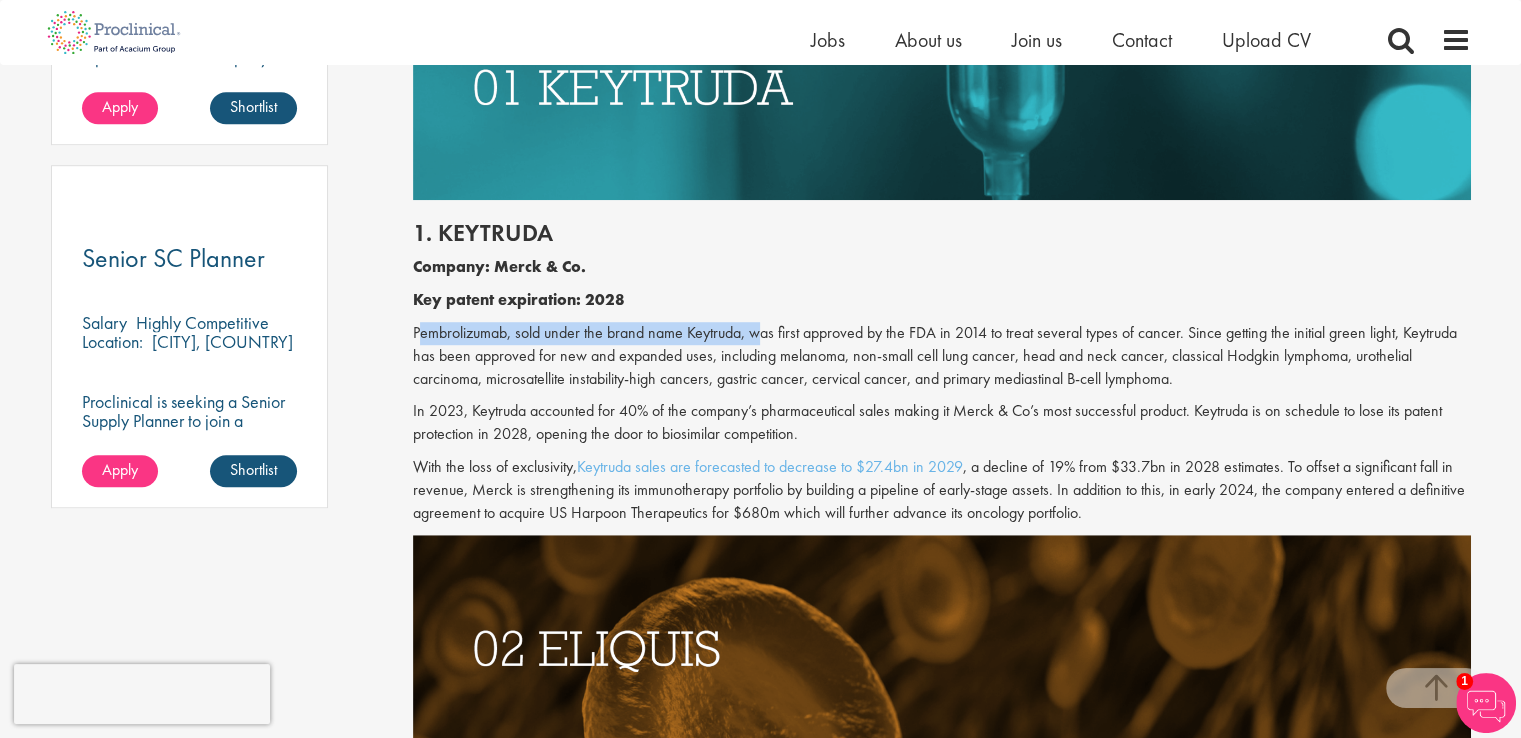 drag, startPoint x: 406, startPoint y: 332, endPoint x: 756, endPoint y: 337, distance: 350.0357 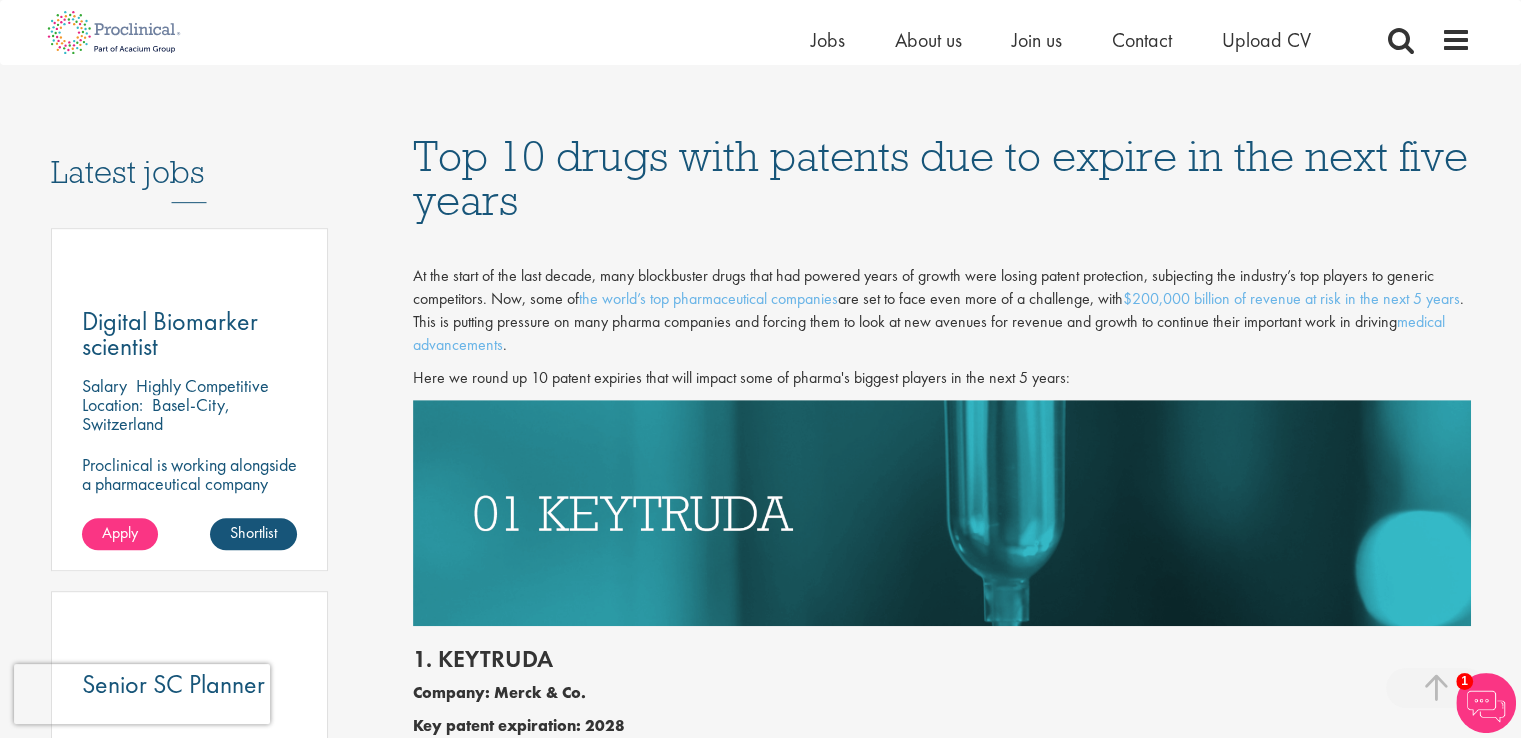 scroll, scrollTop: 976, scrollLeft: 0, axis: vertical 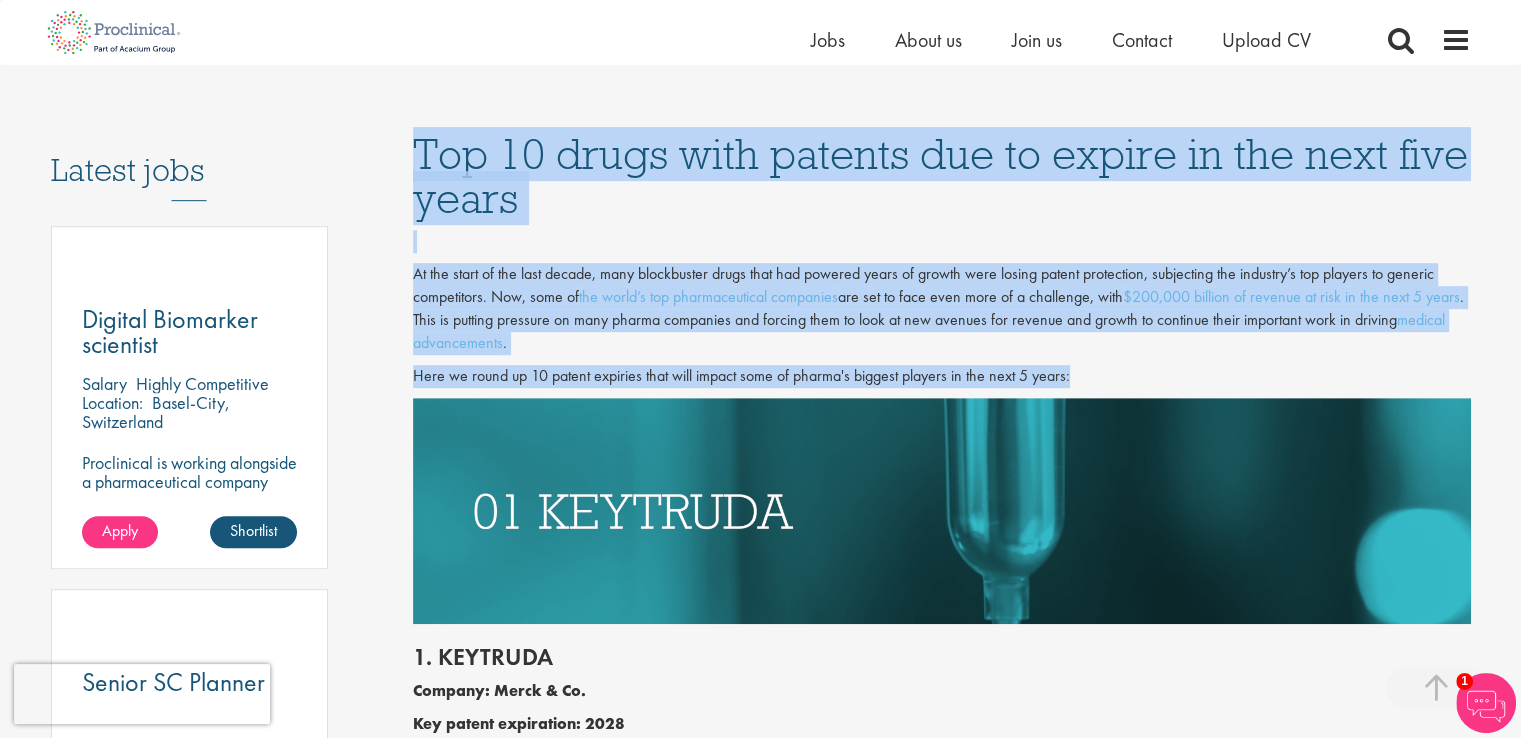 drag, startPoint x: 419, startPoint y: 159, endPoint x: 1103, endPoint y: 379, distance: 718.5096 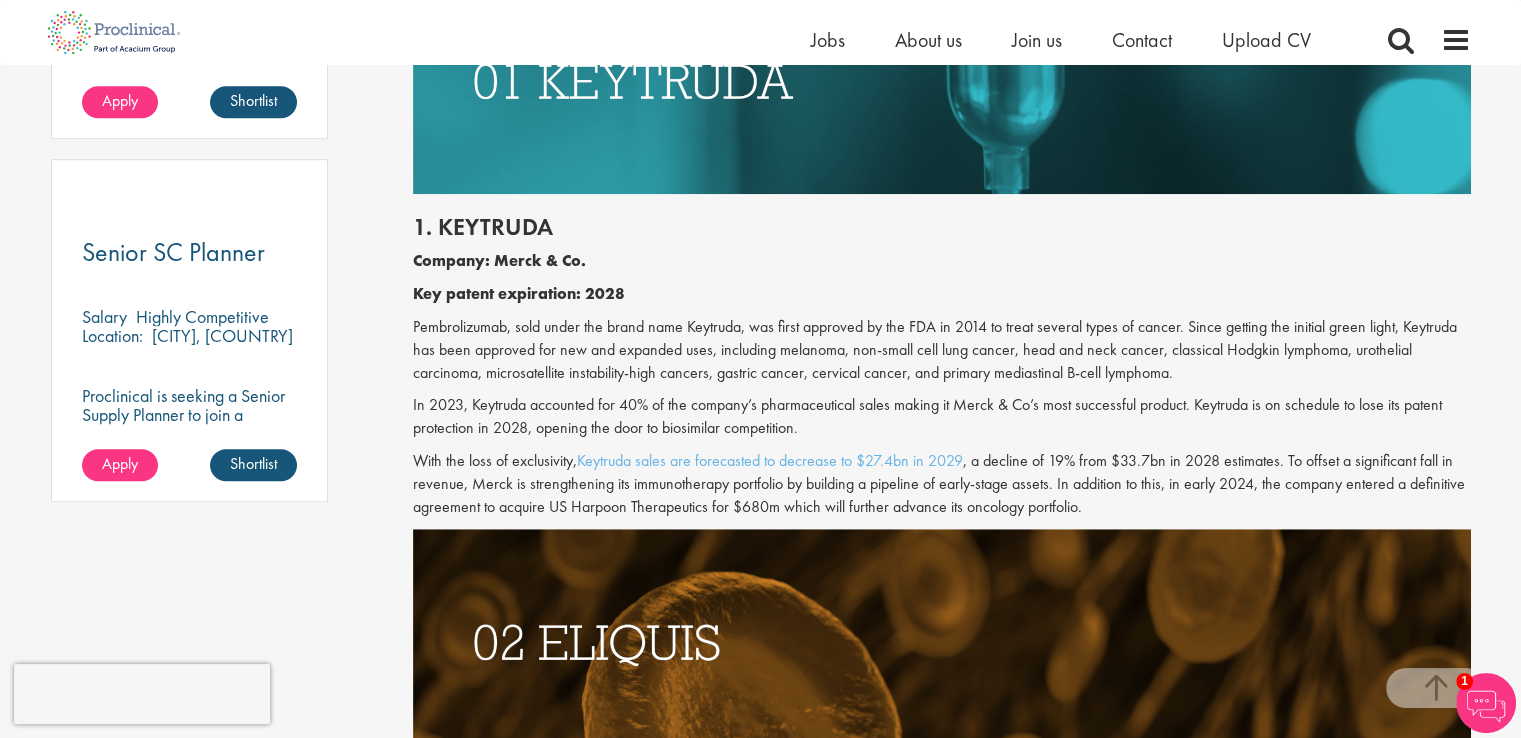 scroll, scrollTop: 1376, scrollLeft: 0, axis: vertical 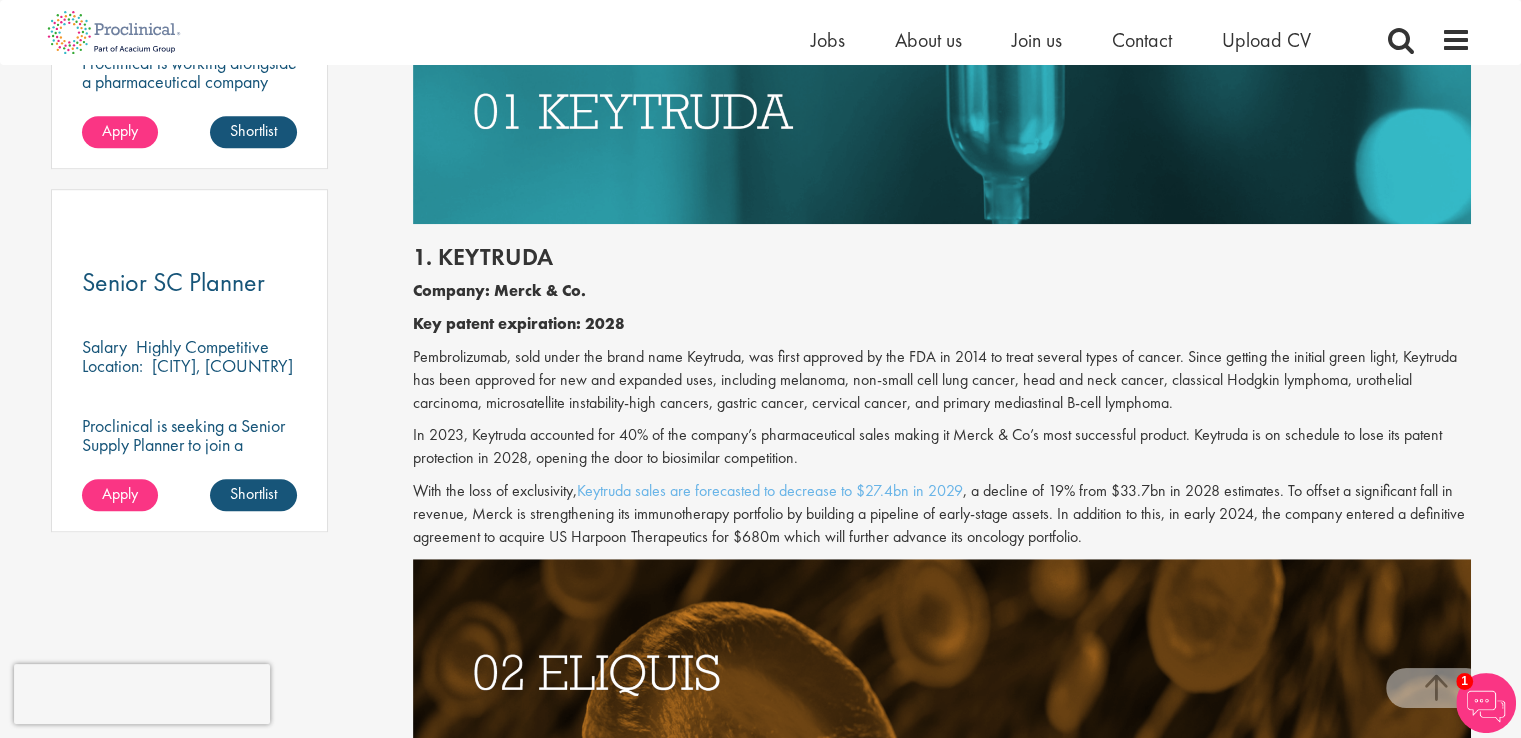 click on "Key patent expiration: 2028" at bounding box center [519, 323] 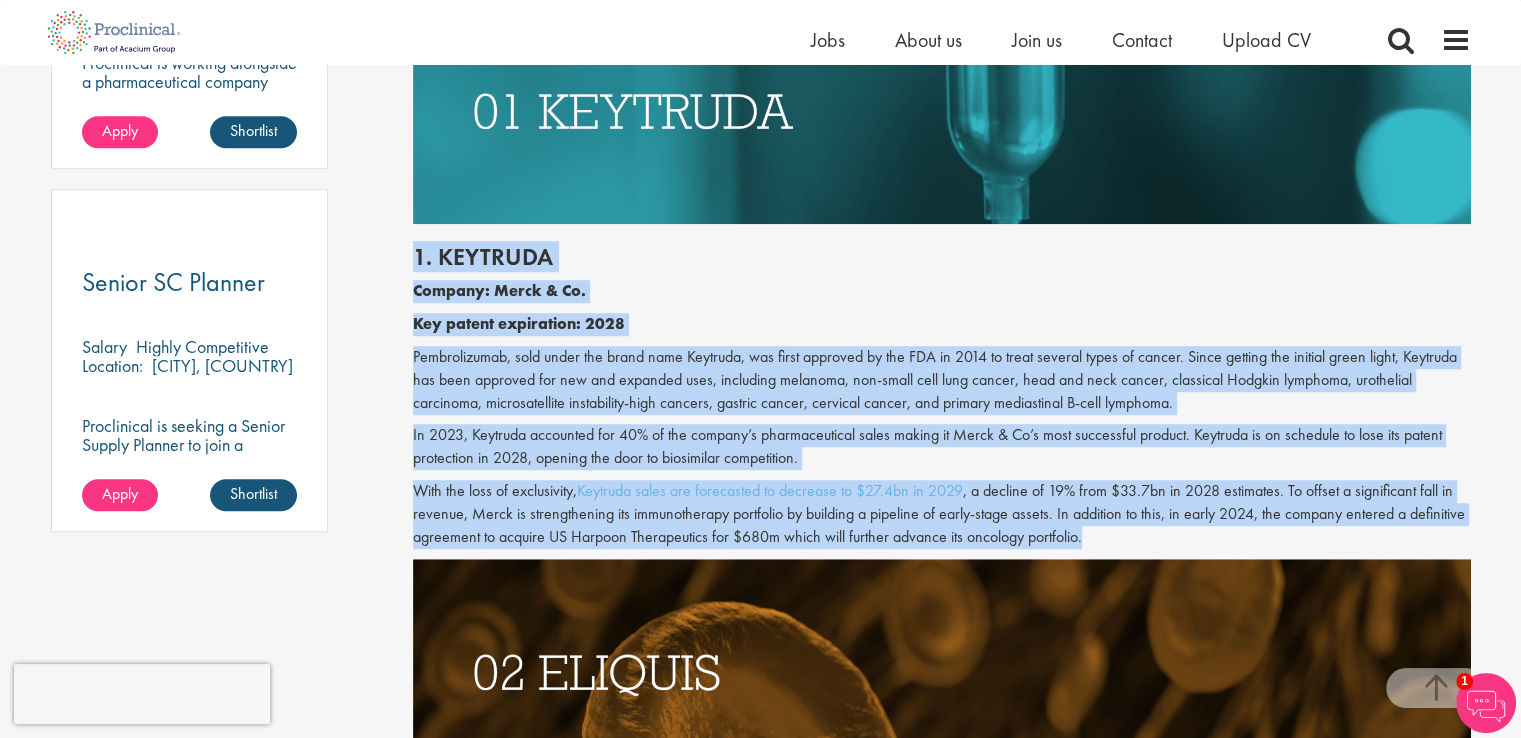 drag, startPoint x: 411, startPoint y: 263, endPoint x: 1130, endPoint y: 534, distance: 768.3762 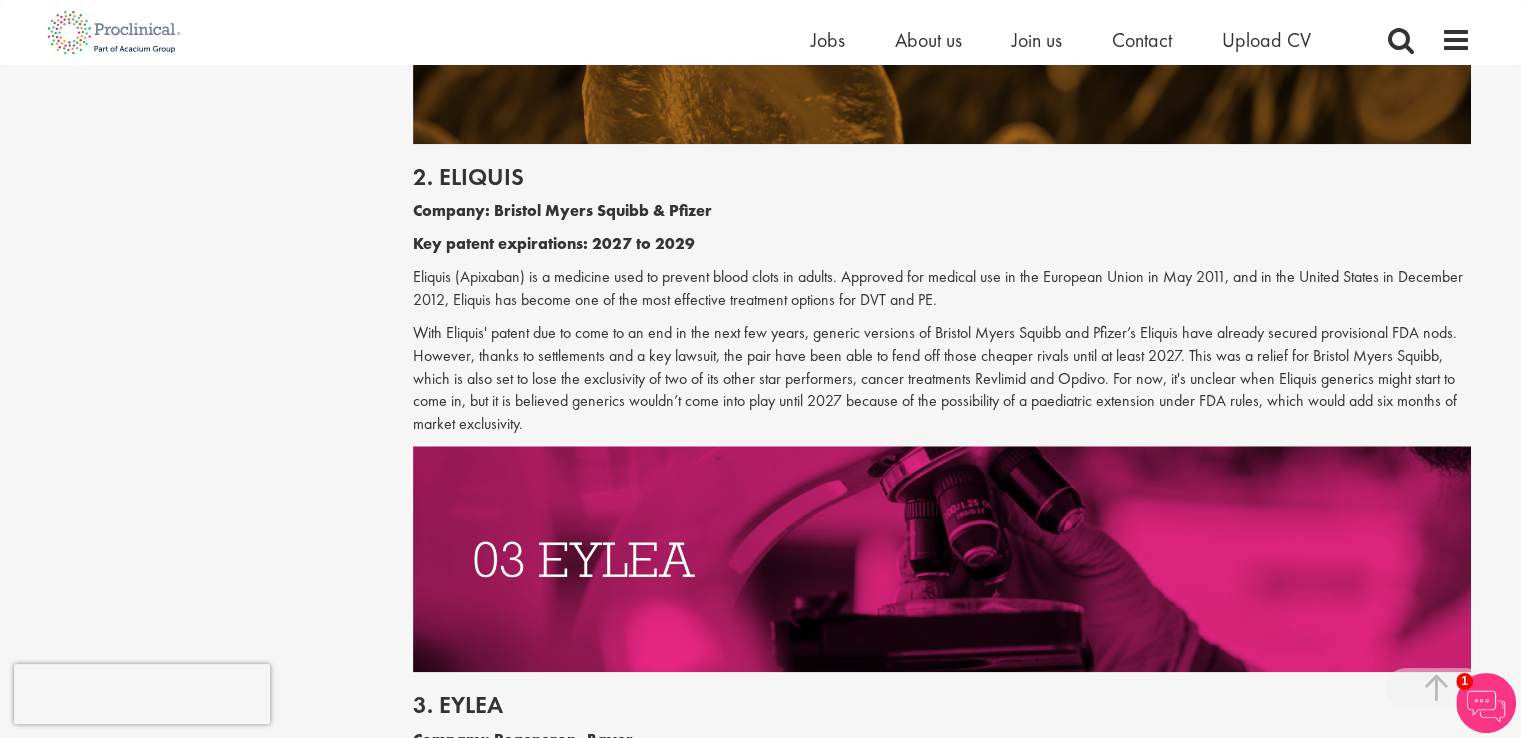 scroll, scrollTop: 2076, scrollLeft: 0, axis: vertical 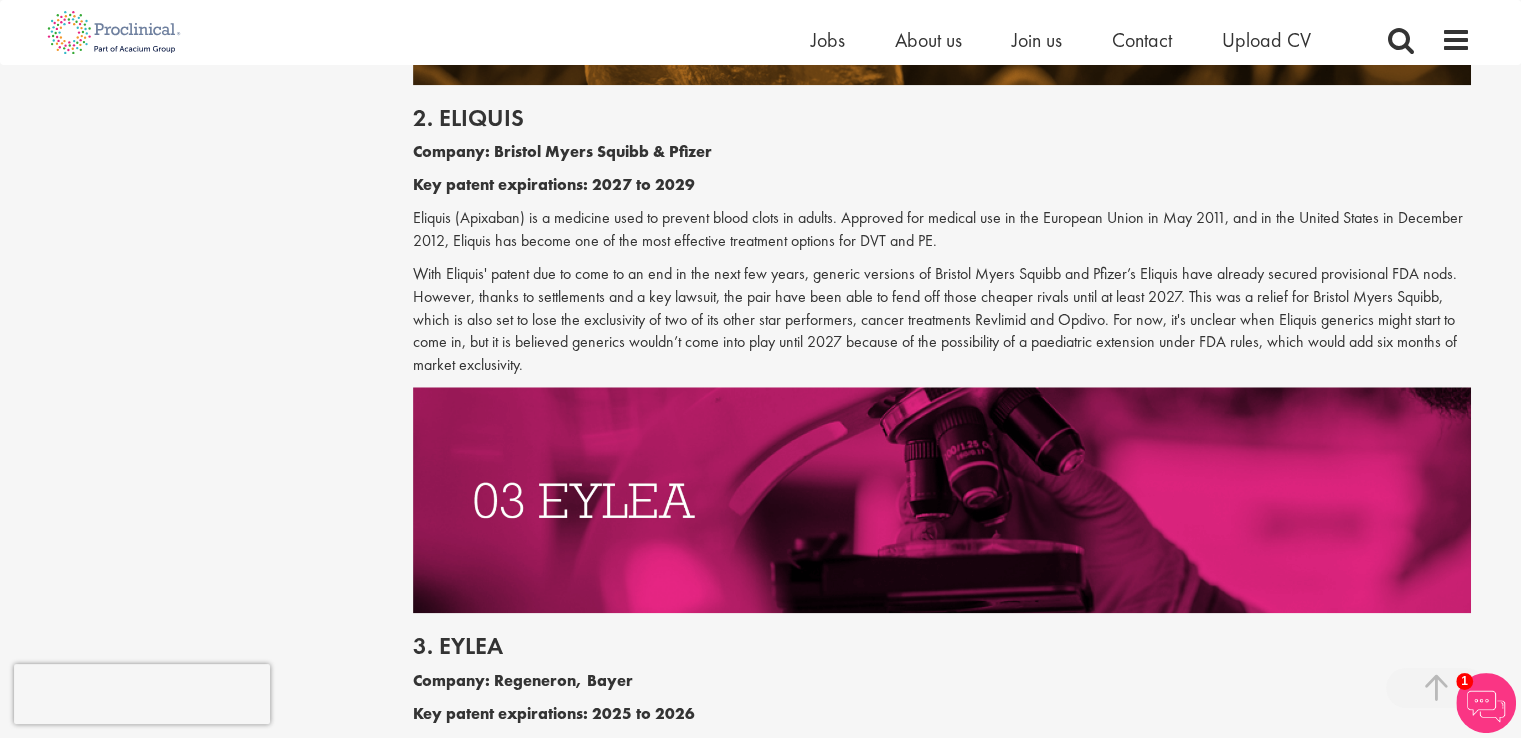 click on "2. Eliquis
Company: Bristol Myers Squibb & Pfizer
Key patent expirations: 2027 to 2029
Eliquis (Apixaban) is a medicine used to prevent blood clots in adults. Approved for medical use in the European Union in May 2011, and in the United States in December 2012, Eliquis has become one of the most effective treatment options for DVT and PE." at bounding box center (942, 236) 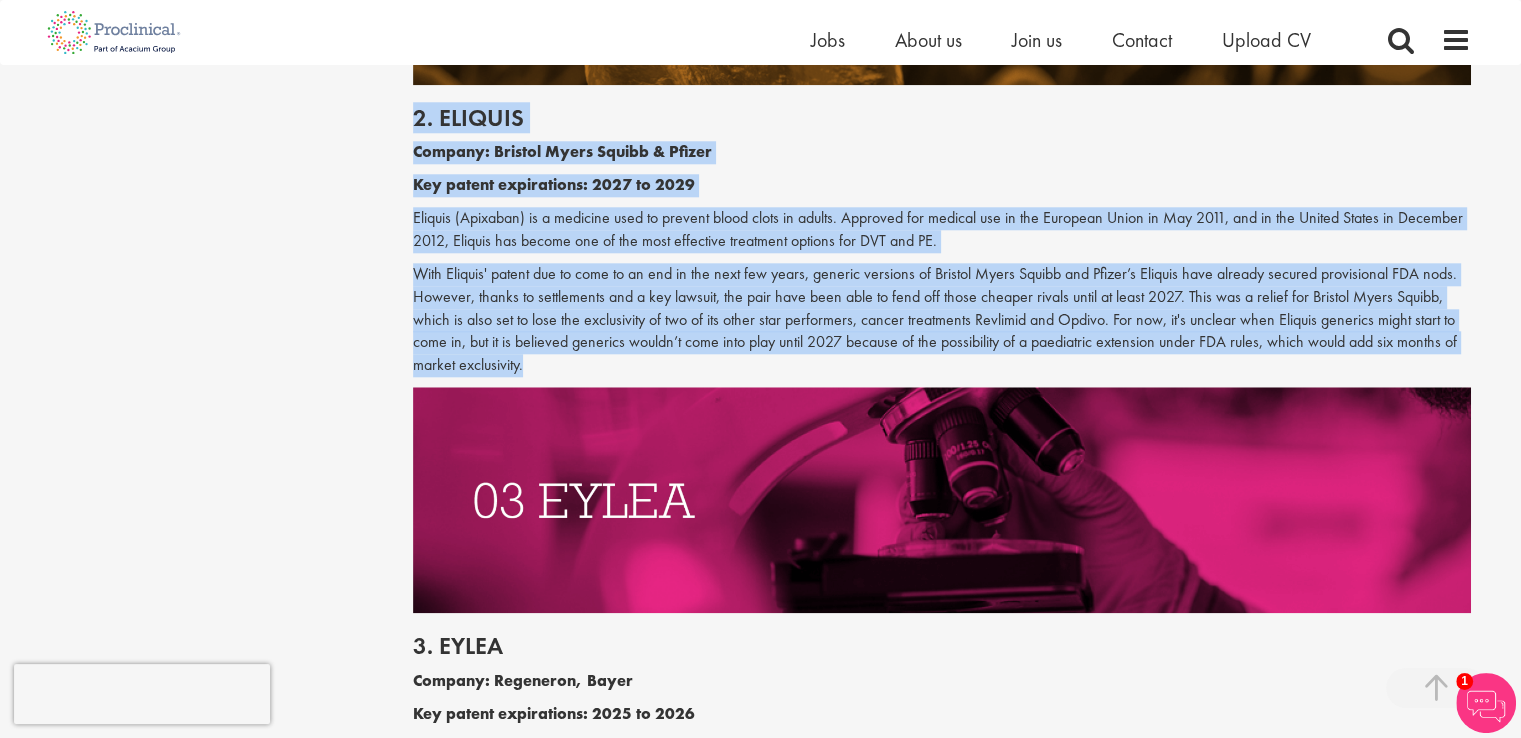 drag, startPoint x: 407, startPoint y: 113, endPoint x: 557, endPoint y: 362, distance: 290.69055 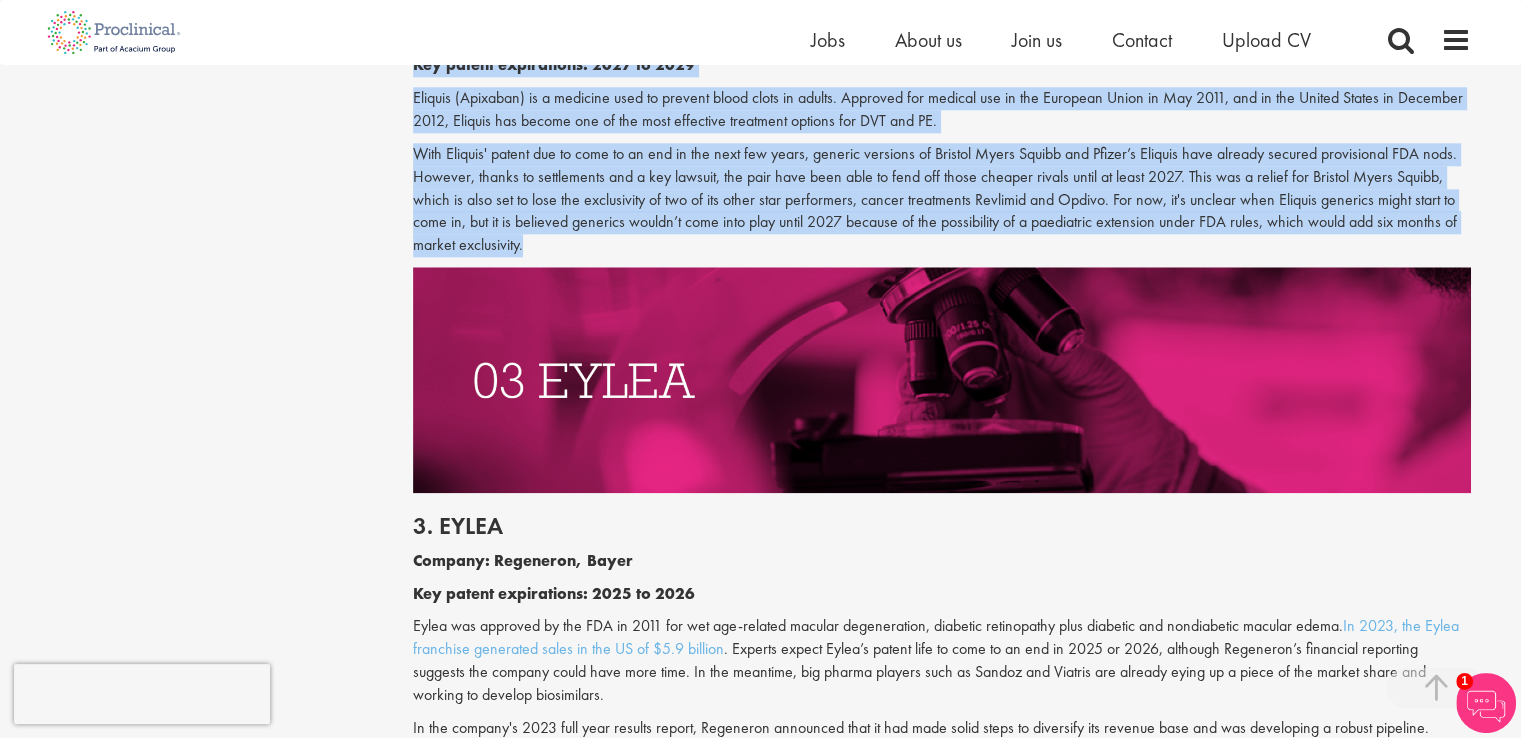 scroll, scrollTop: 2376, scrollLeft: 0, axis: vertical 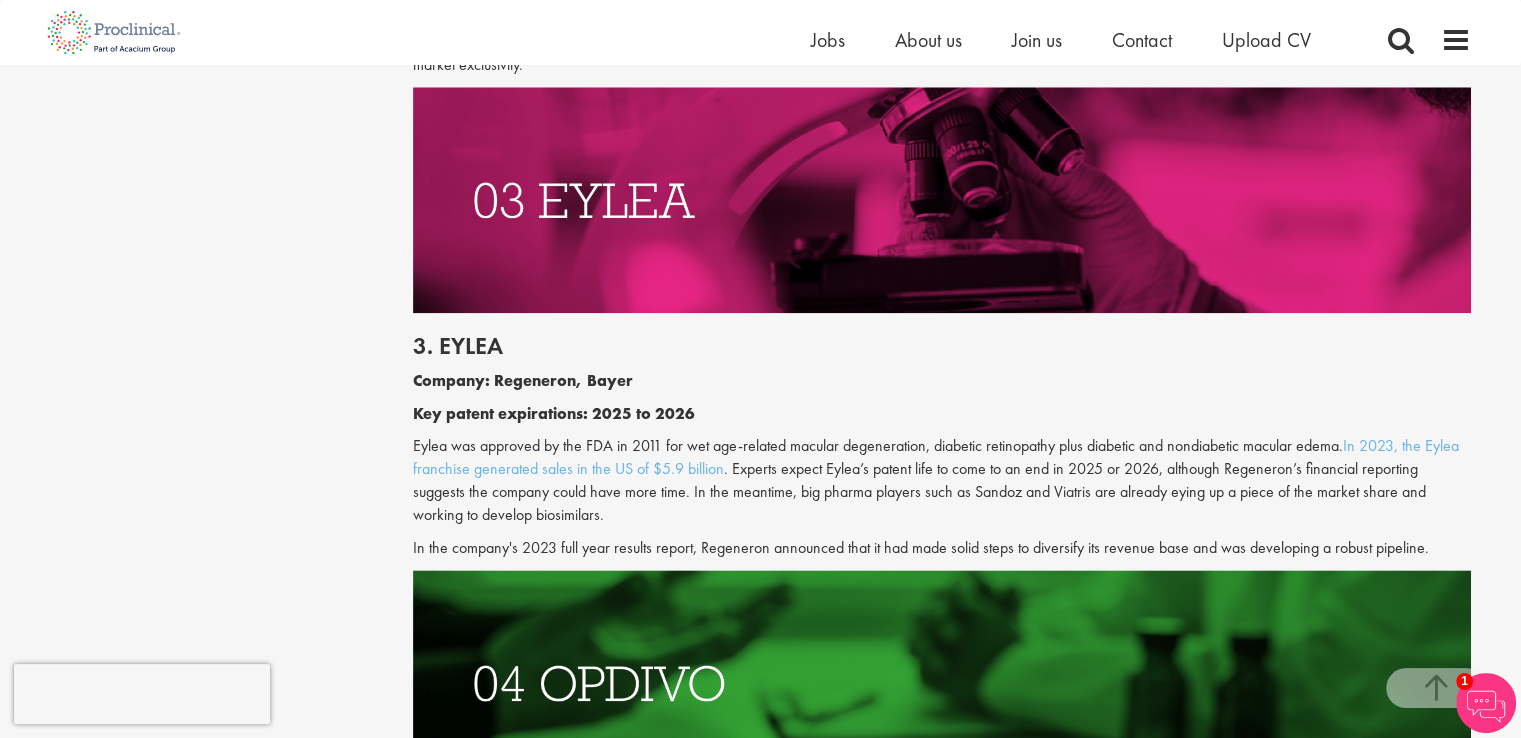 click on "Company: Regeneron, Bayer" at bounding box center (523, 380) 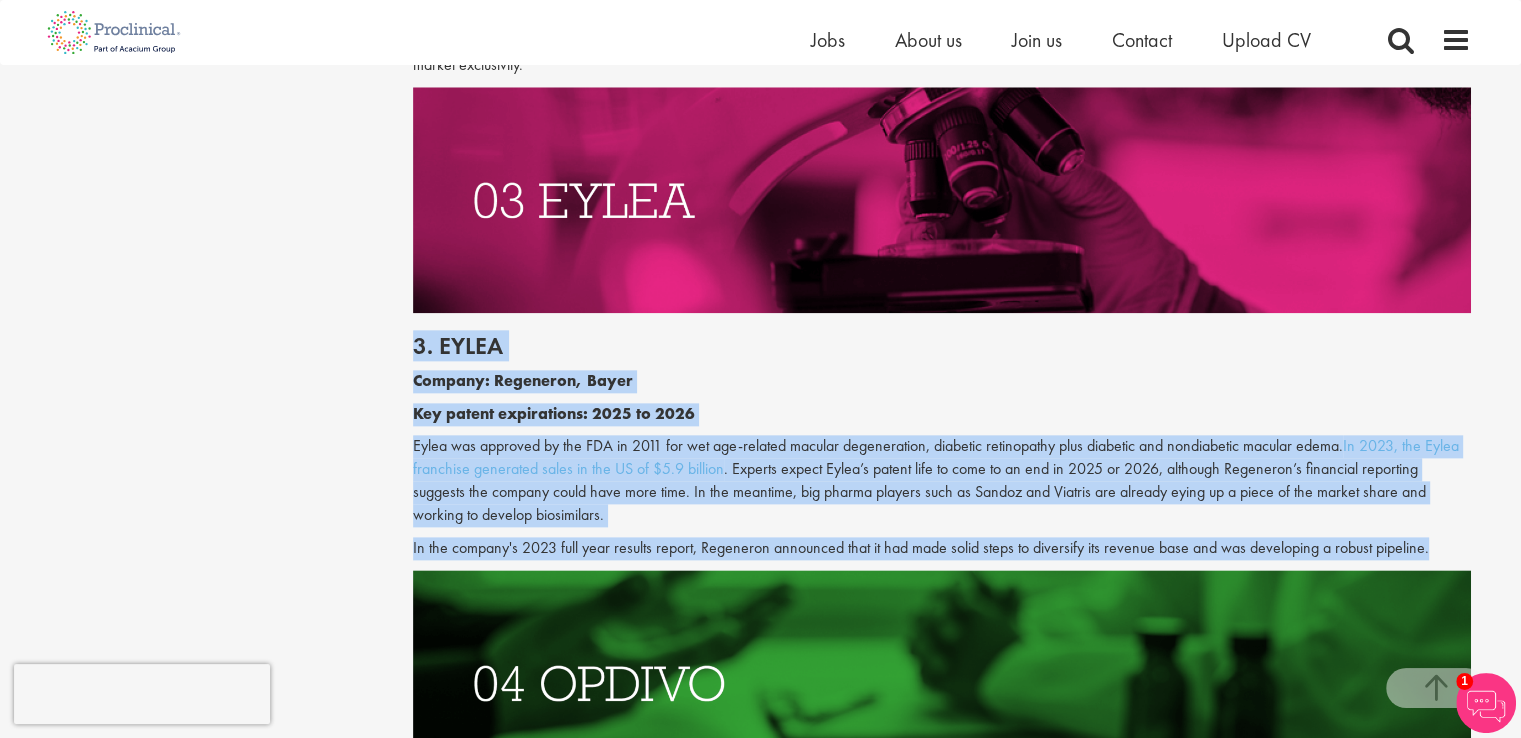 drag, startPoint x: 415, startPoint y: 357, endPoint x: 1464, endPoint y: 554, distance: 1067.3378 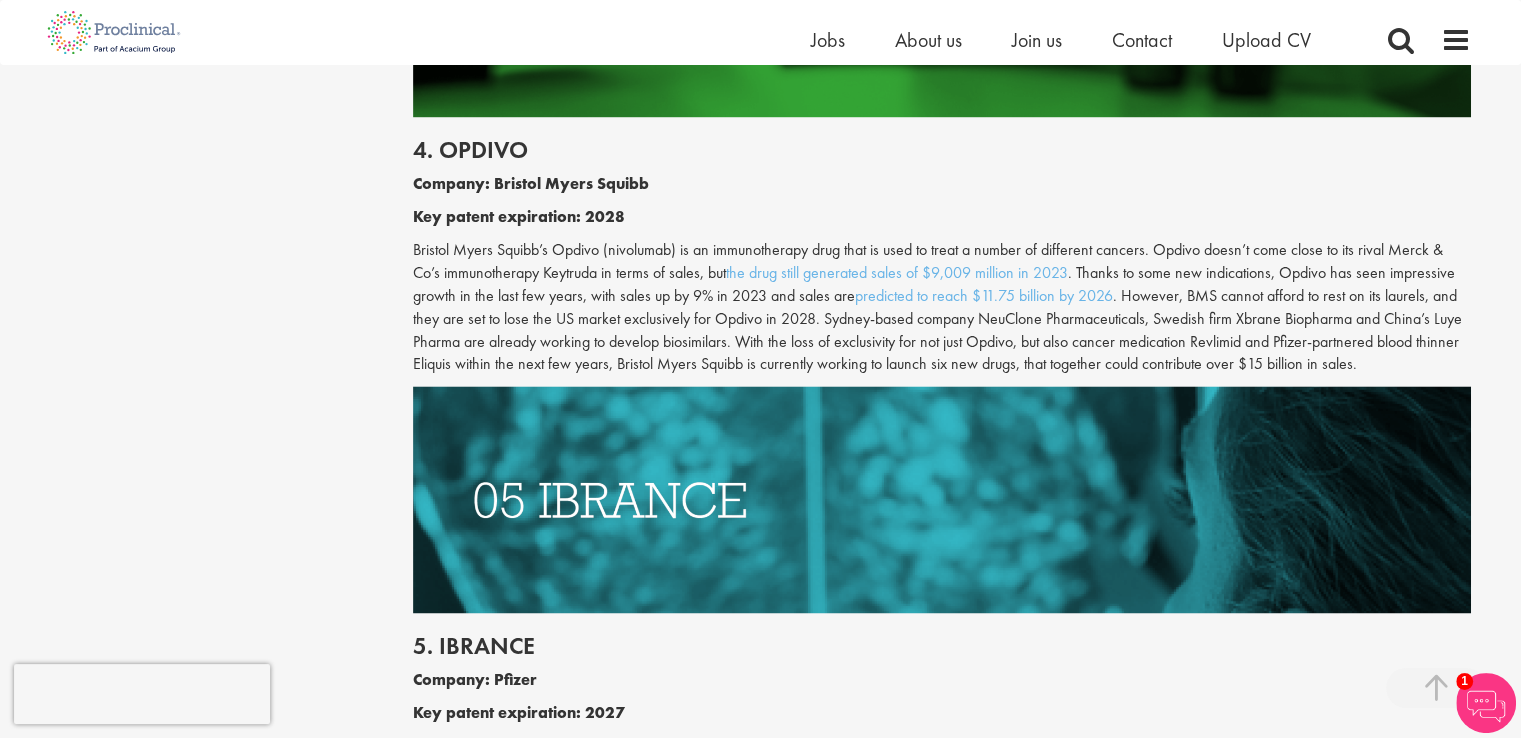 scroll, scrollTop: 3076, scrollLeft: 0, axis: vertical 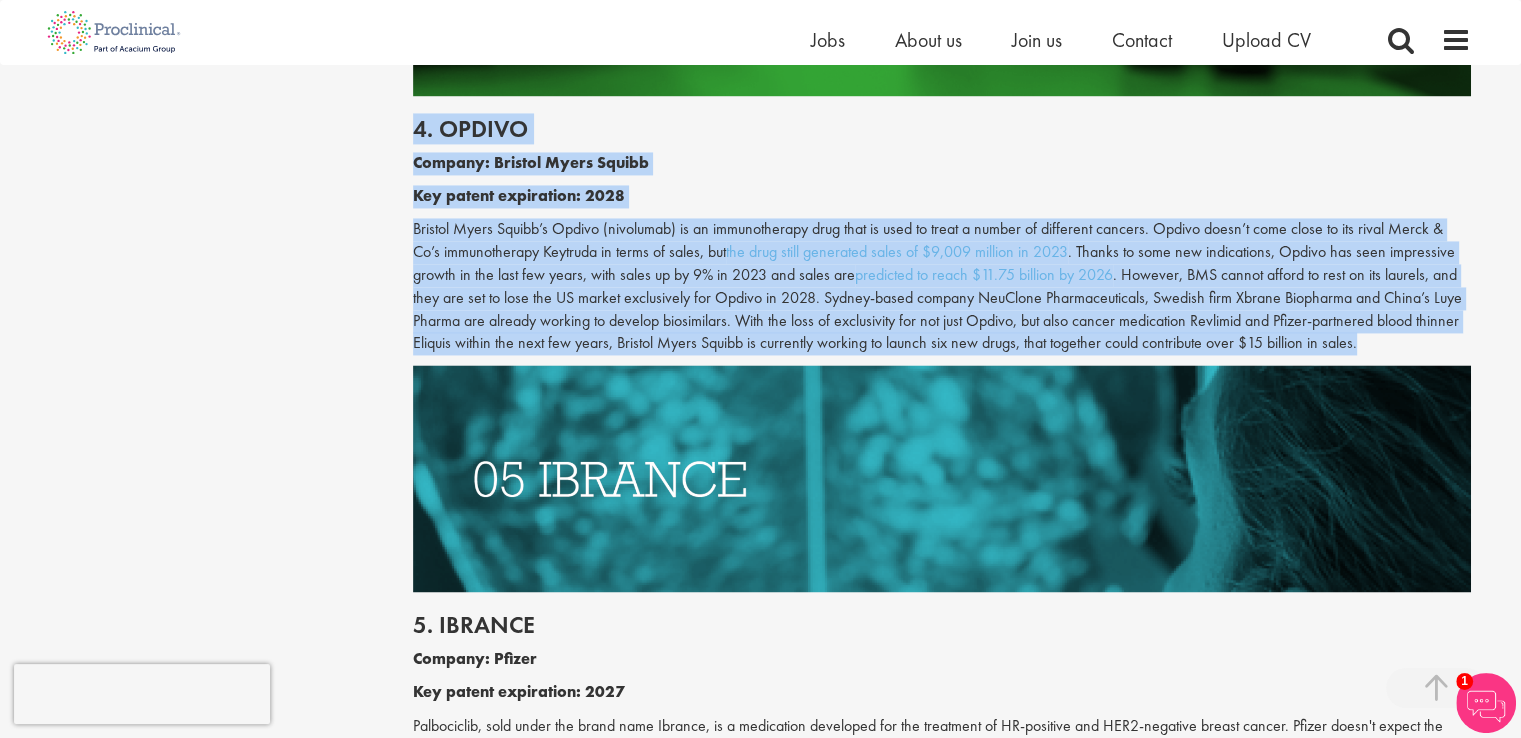 drag, startPoint x: 411, startPoint y: 131, endPoint x: 1381, endPoint y: 351, distance: 994.6356 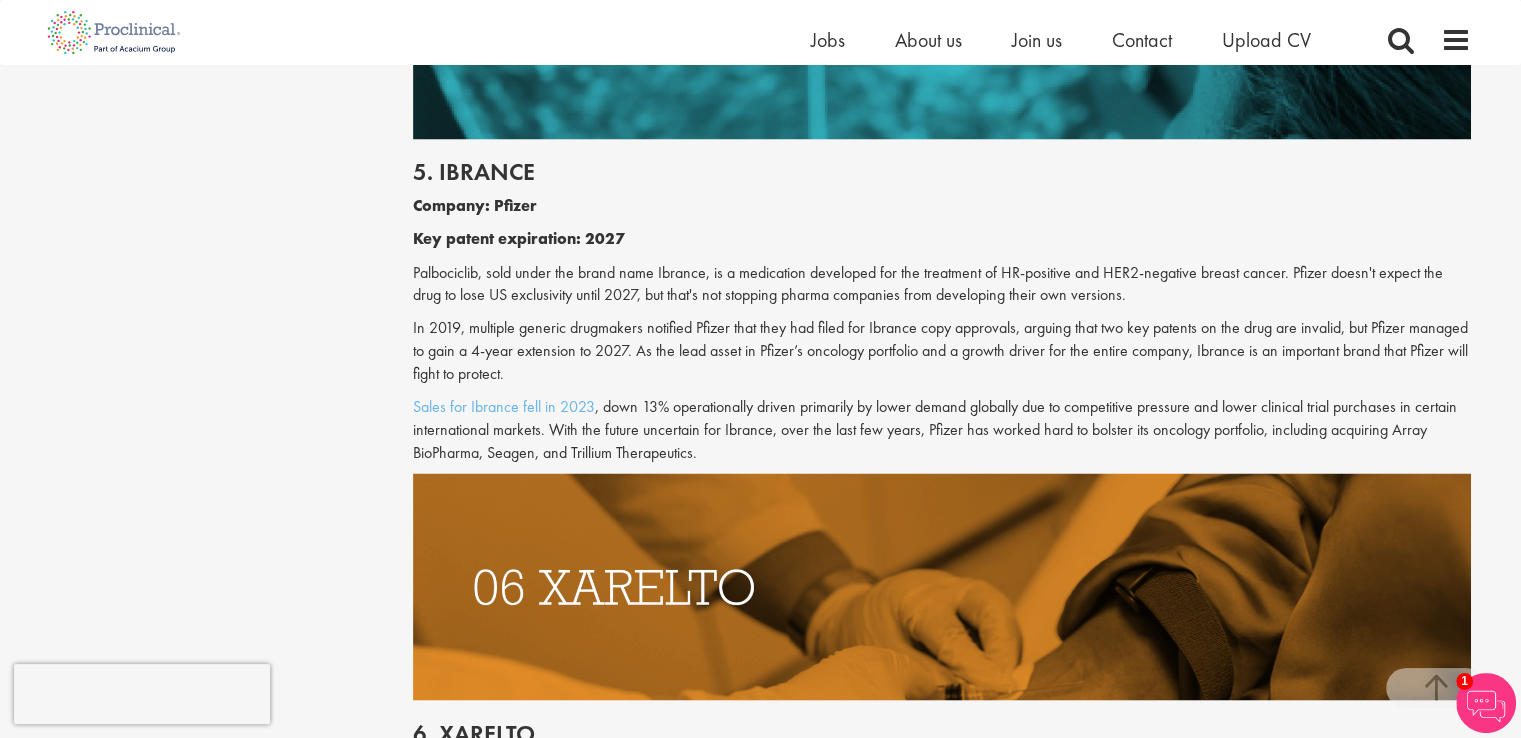 scroll, scrollTop: 3576, scrollLeft: 0, axis: vertical 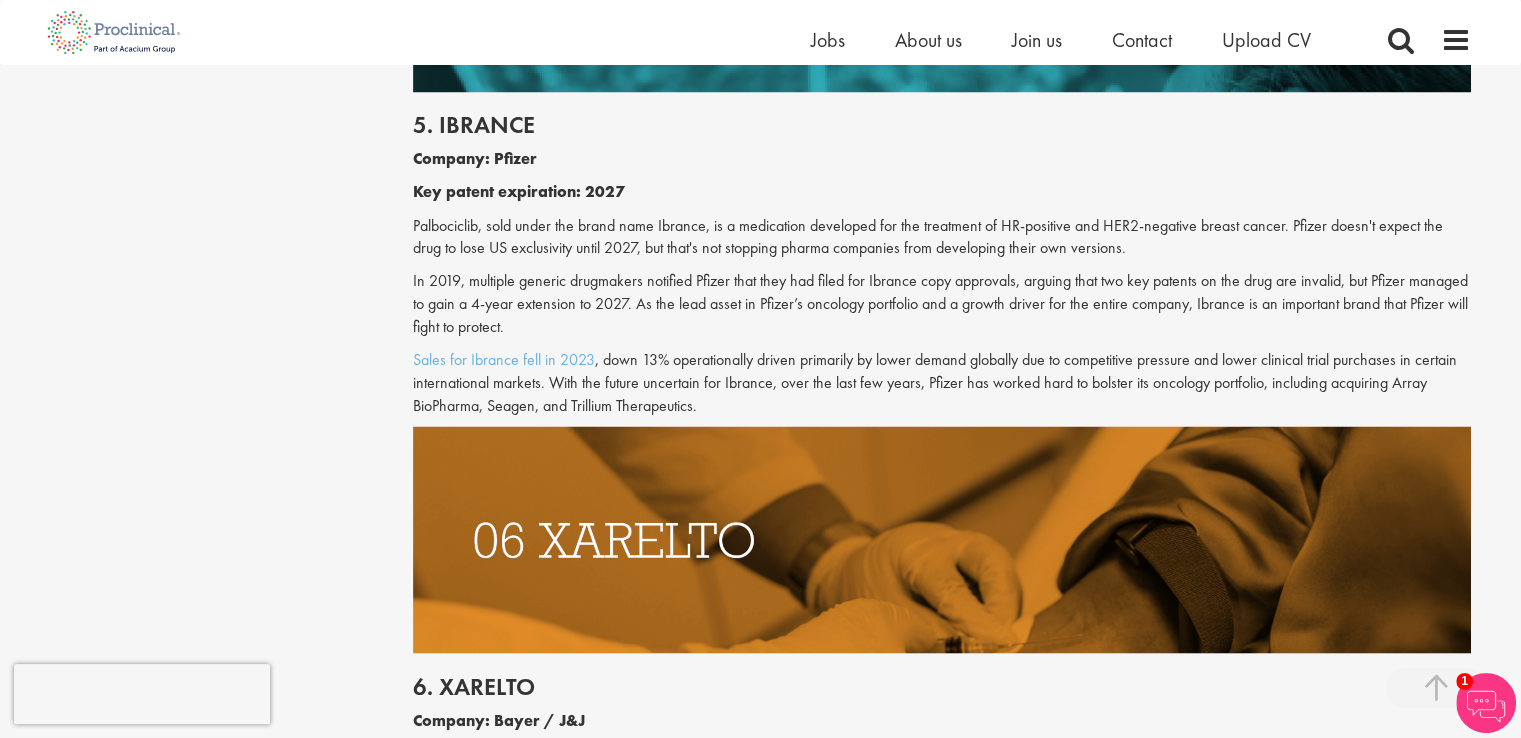 click on "Company: Pfizer" at bounding box center [942, 159] 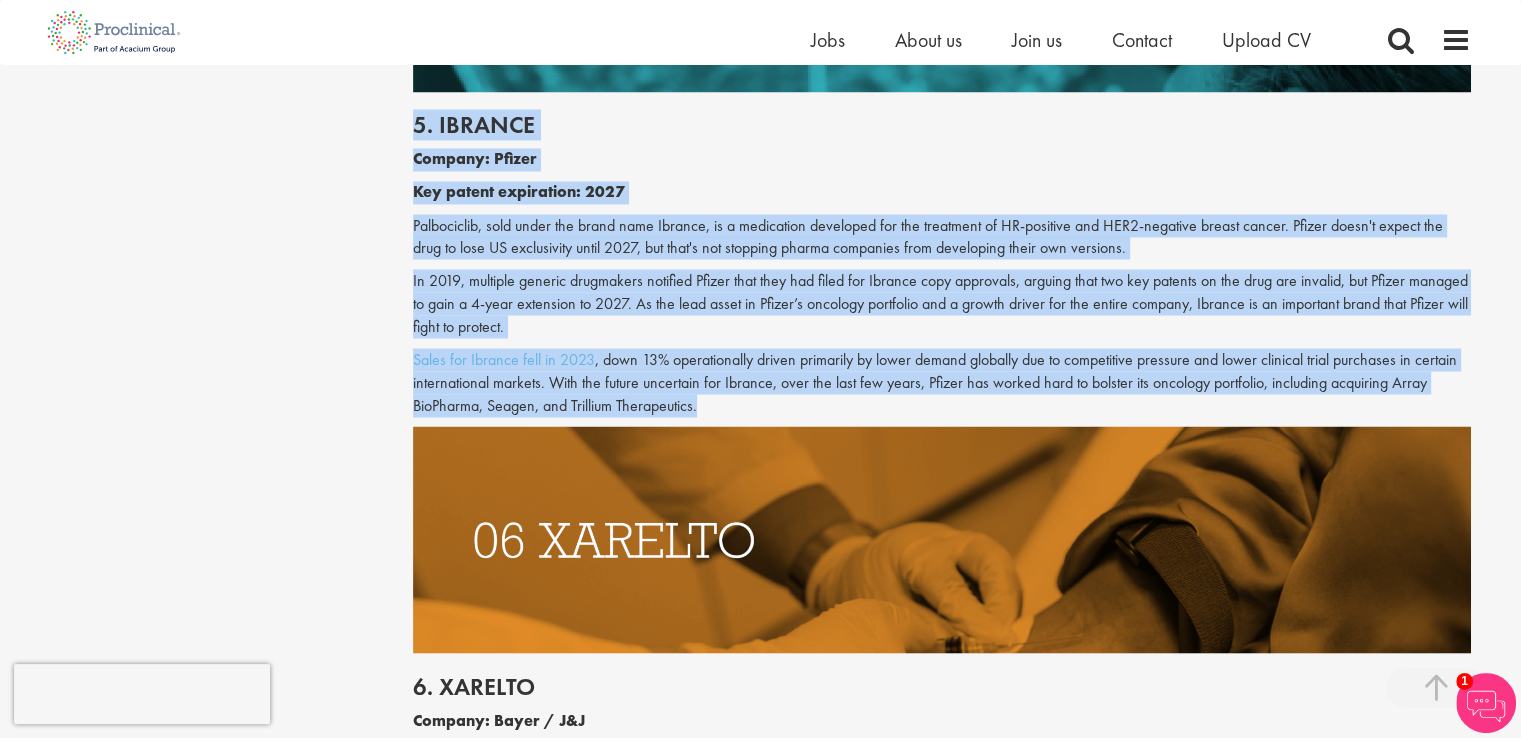 drag, startPoint x: 416, startPoint y: 130, endPoint x: 719, endPoint y: 417, distance: 417.34637 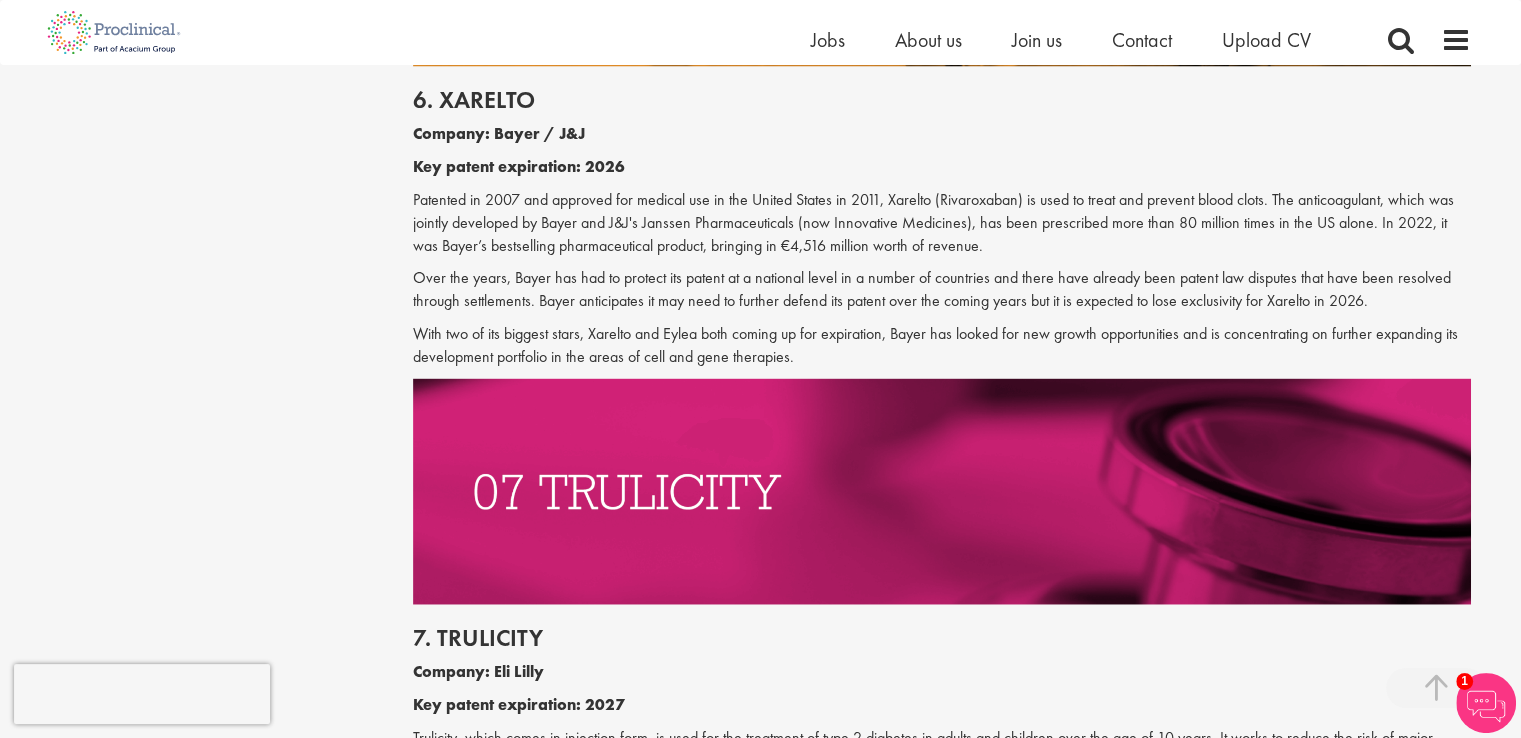 scroll, scrollTop: 4176, scrollLeft: 0, axis: vertical 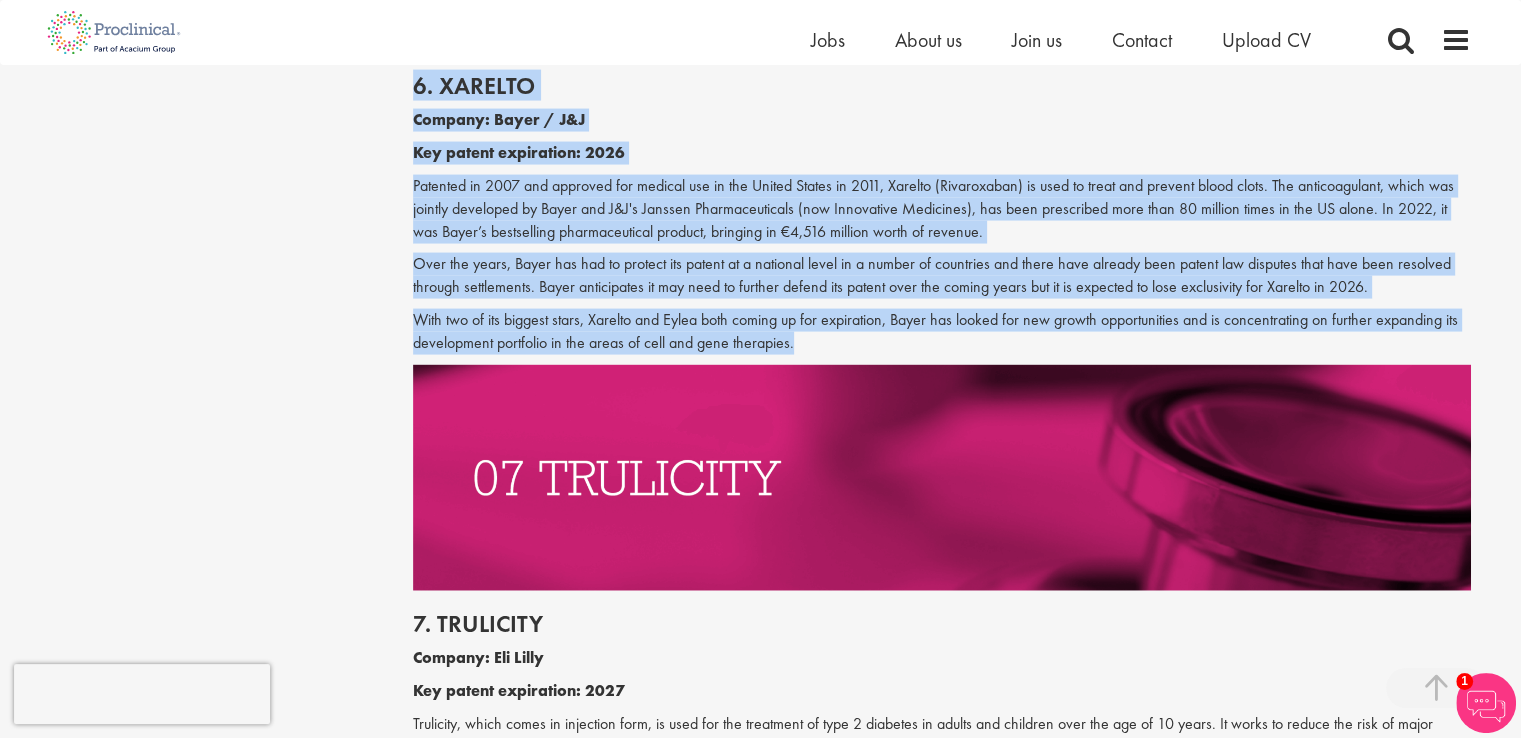drag, startPoint x: 412, startPoint y: 95, endPoint x: 812, endPoint y: 353, distance: 475.9874 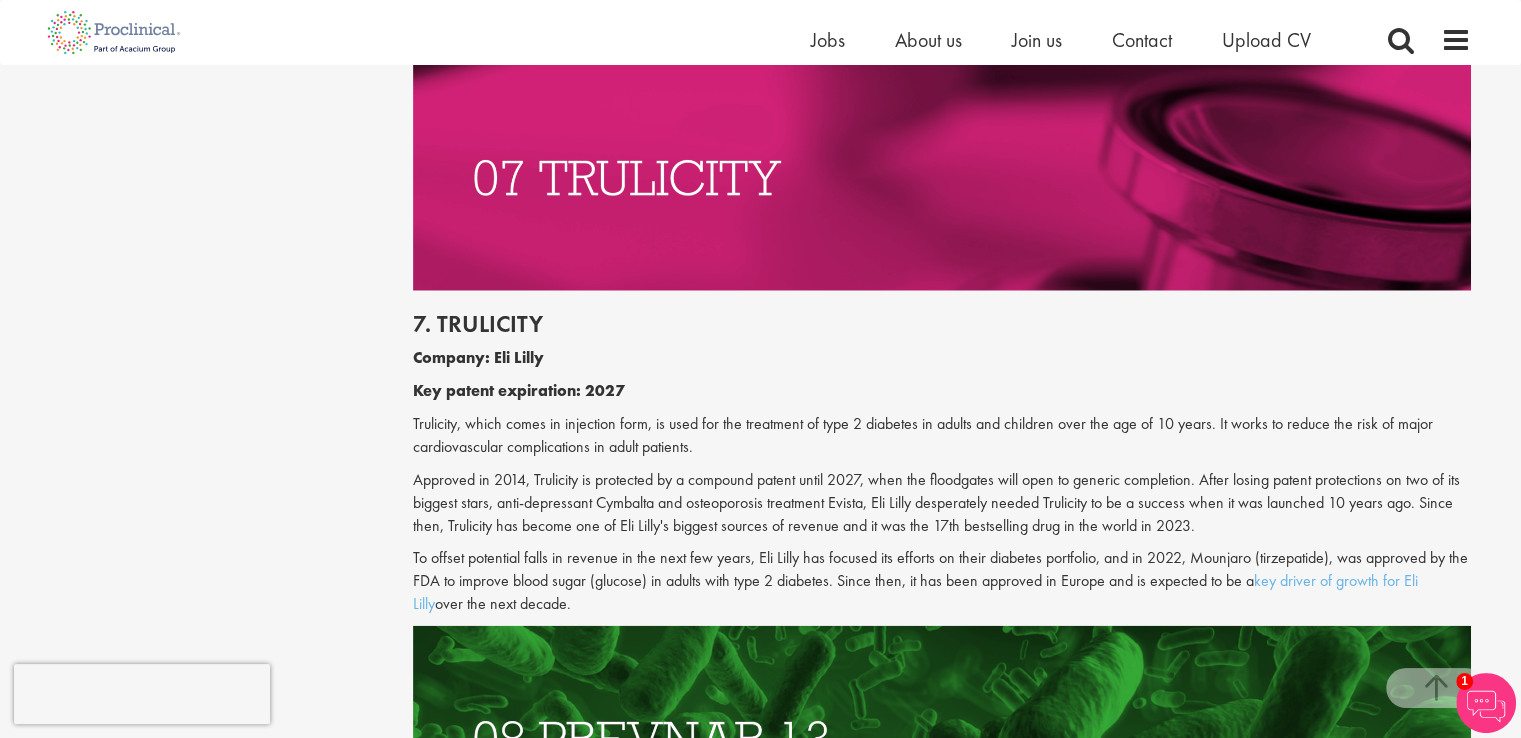 drag, startPoint x: 407, startPoint y: 325, endPoint x: 552, endPoint y: 605, distance: 315.3173 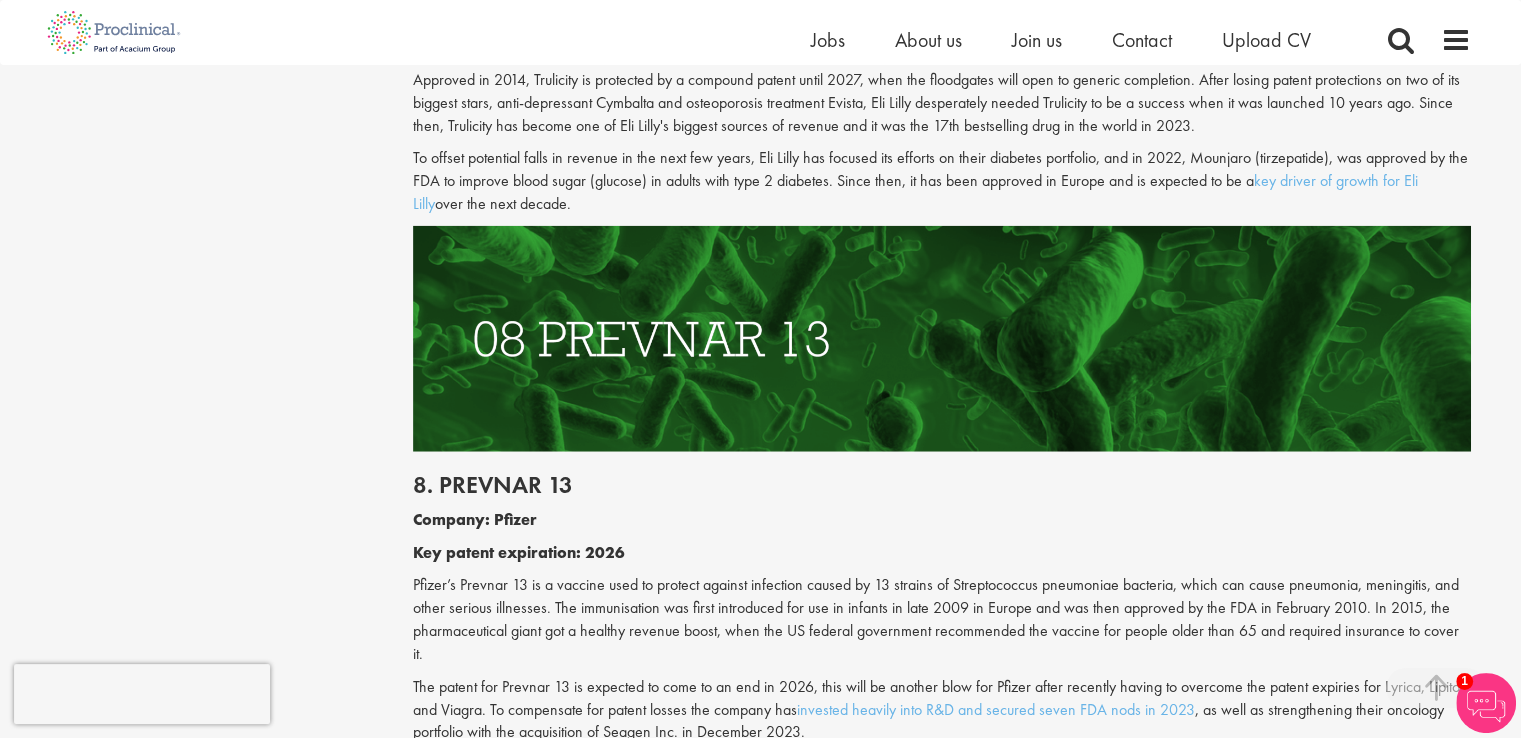scroll, scrollTop: 4676, scrollLeft: 0, axis: vertical 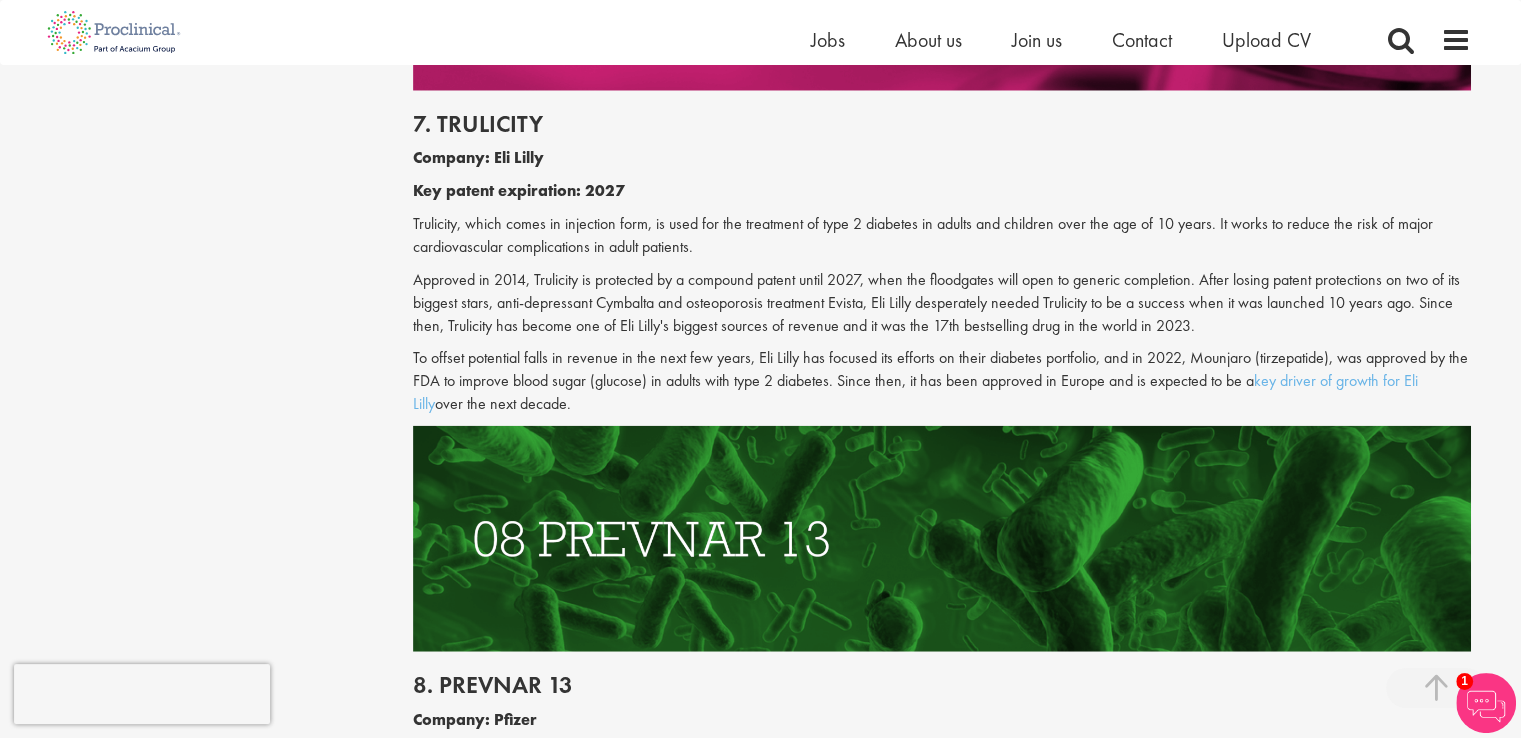 click on "Trulicity, which comes in injection form, is used for the treatment of type 2 diabetes in adults and children over the age of 10 years. It works to reduce the risk of major cardiovascular complications in adult patients." at bounding box center [942, 236] 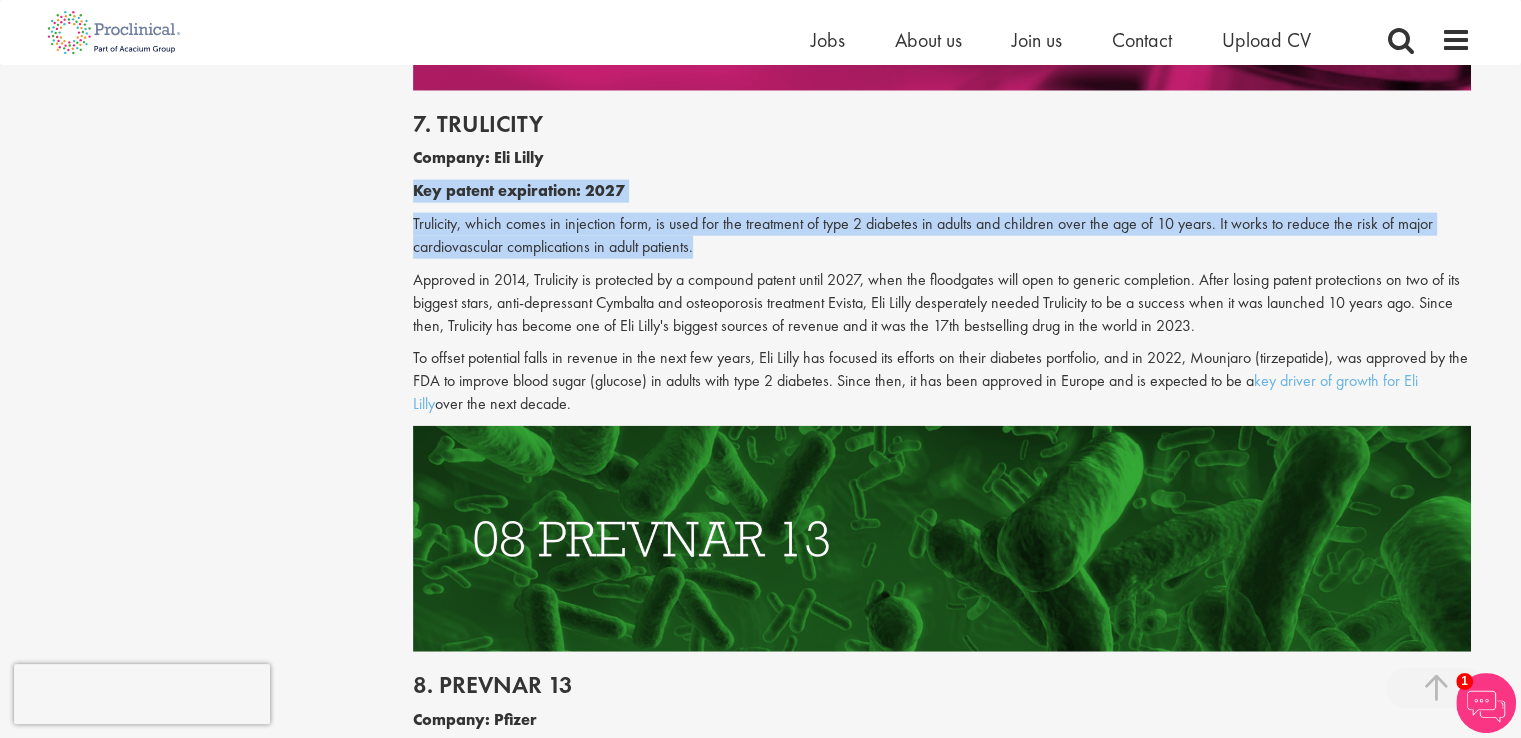 drag, startPoint x: 416, startPoint y: 198, endPoint x: 721, endPoint y: 237, distance: 307.48334 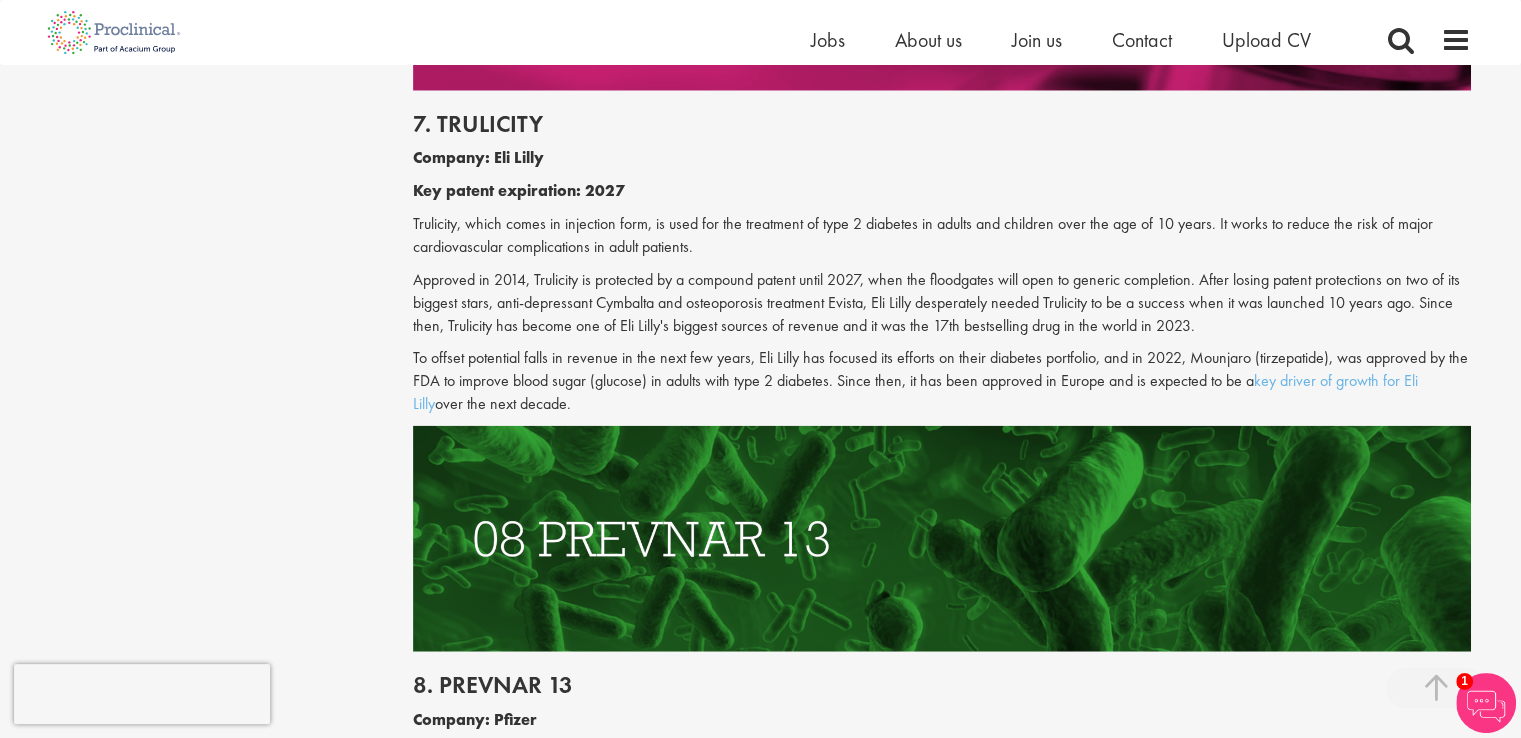 drag, startPoint x: 412, startPoint y: 281, endPoint x: 566, endPoint y: 407, distance: 198.97739 